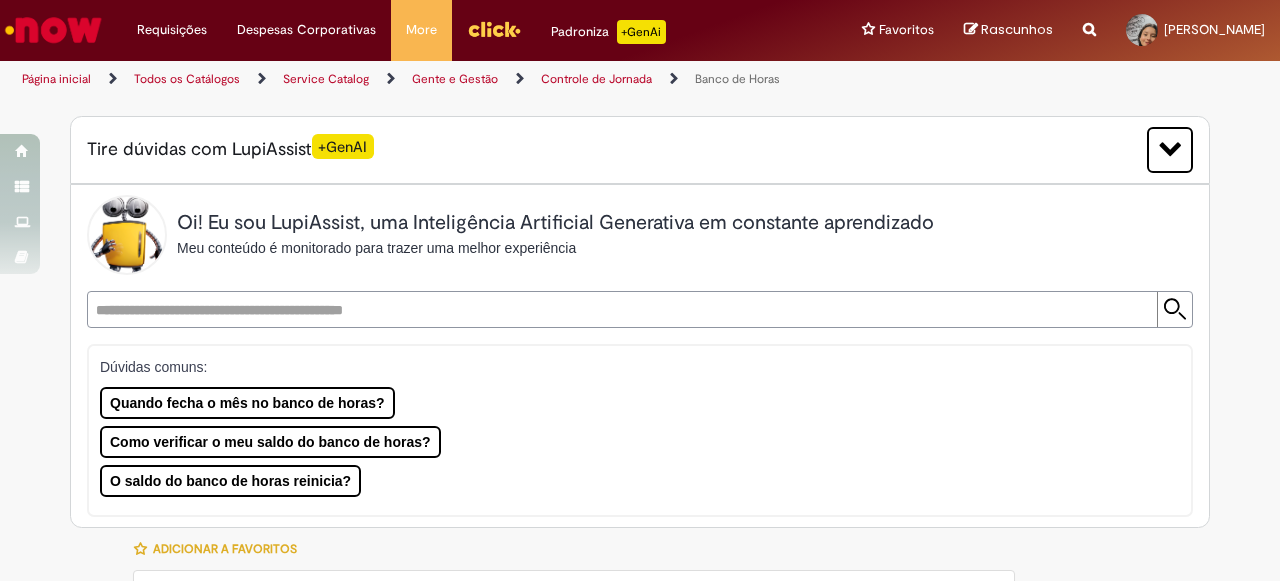select on "**********" 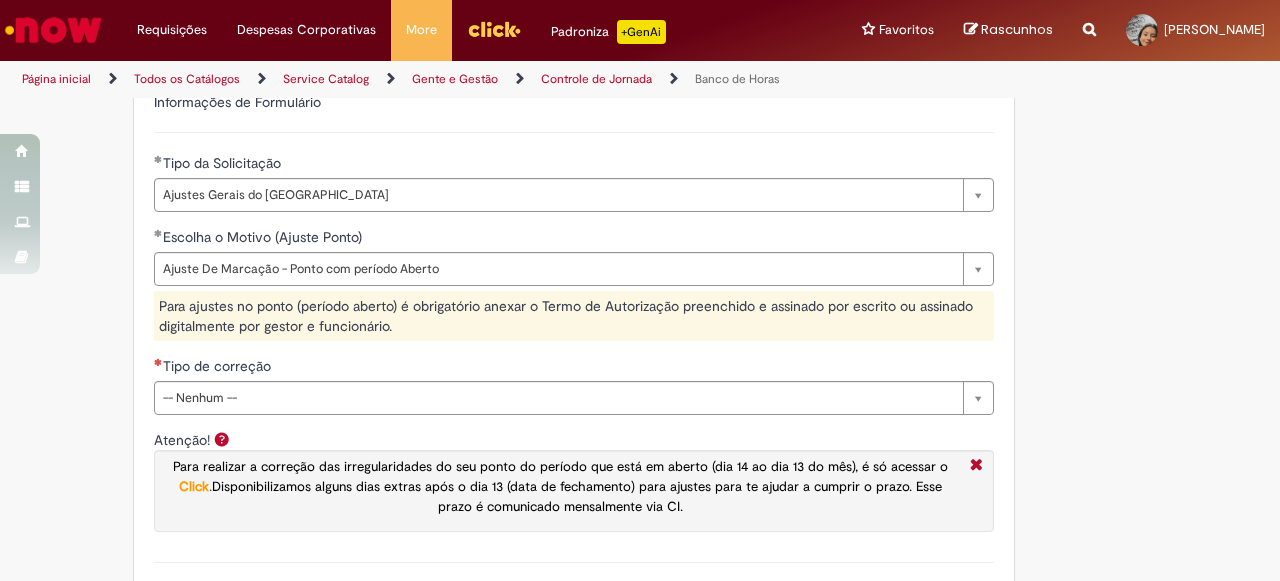 click on "**********" at bounding box center [640, 253] 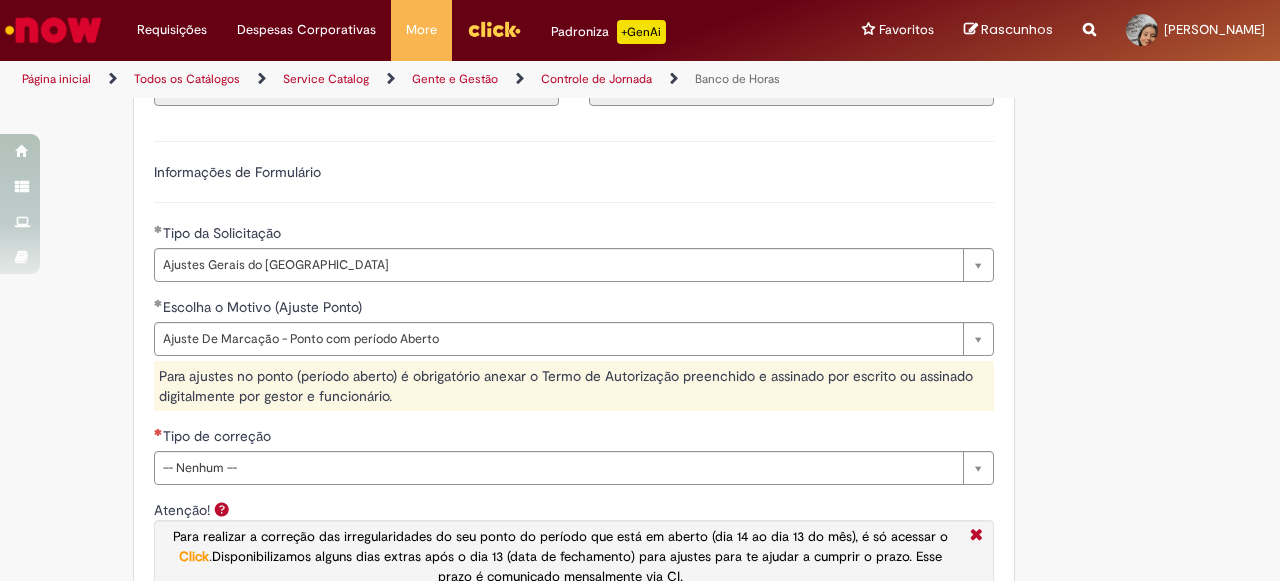 scroll, scrollTop: 1462, scrollLeft: 0, axis: vertical 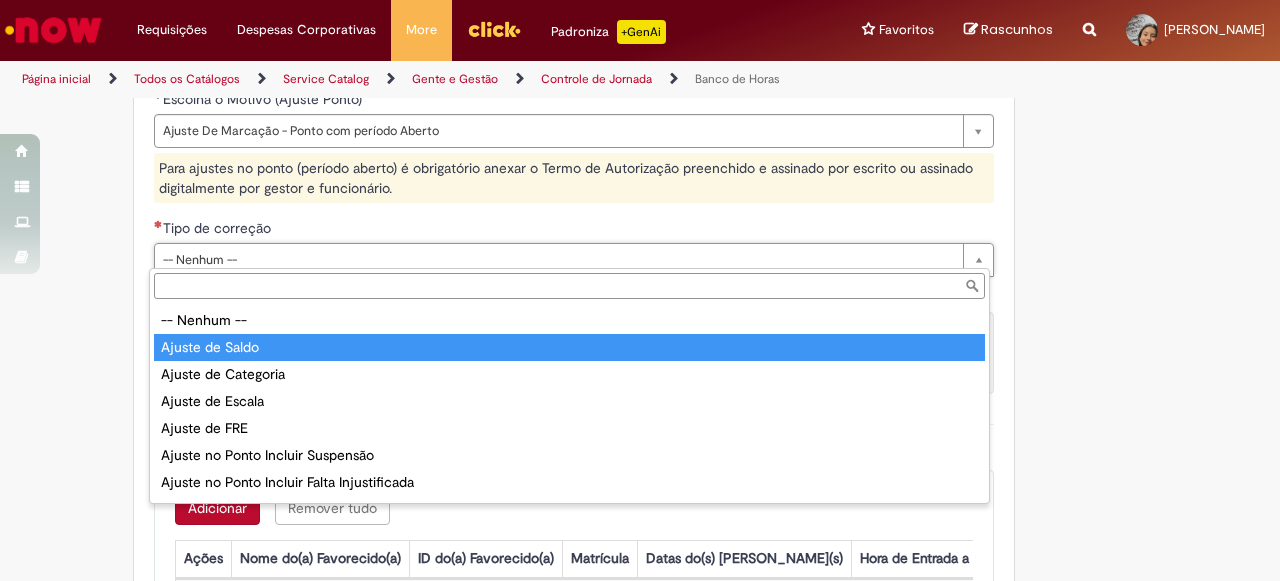 type on "**********" 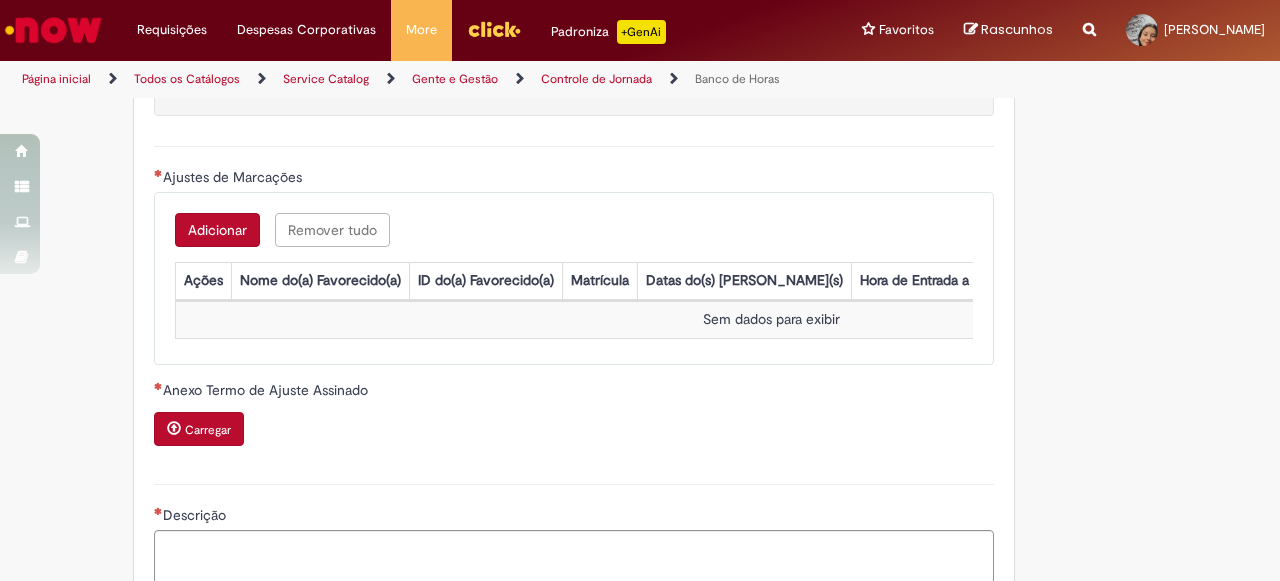 scroll, scrollTop: 1879, scrollLeft: 0, axis: vertical 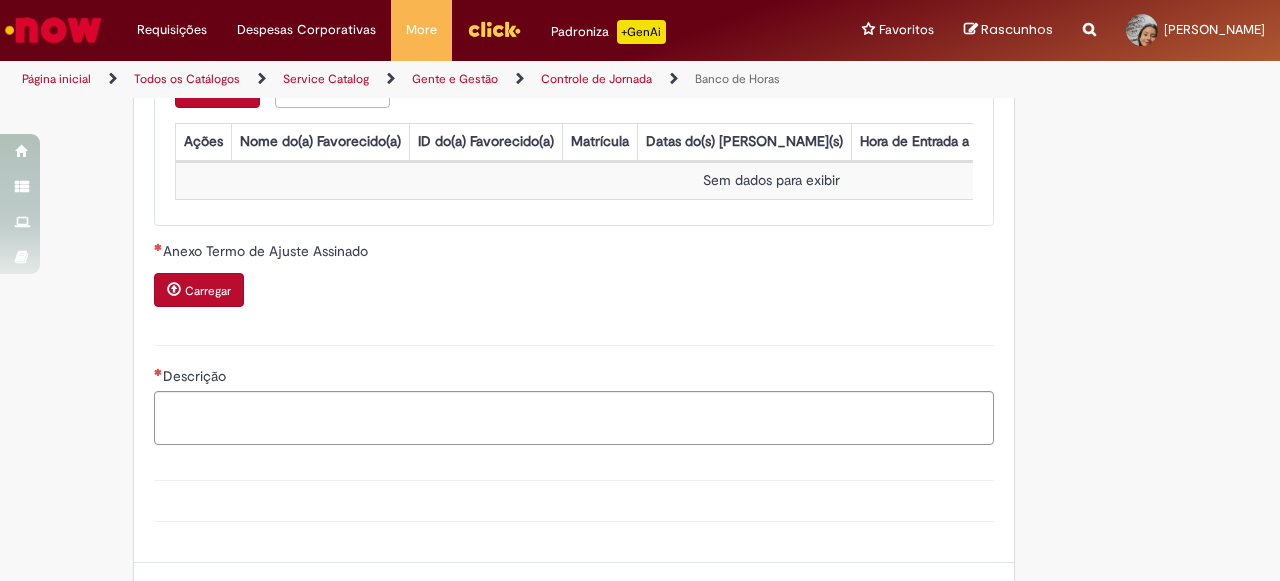 click on "Carregar" at bounding box center (199, 290) 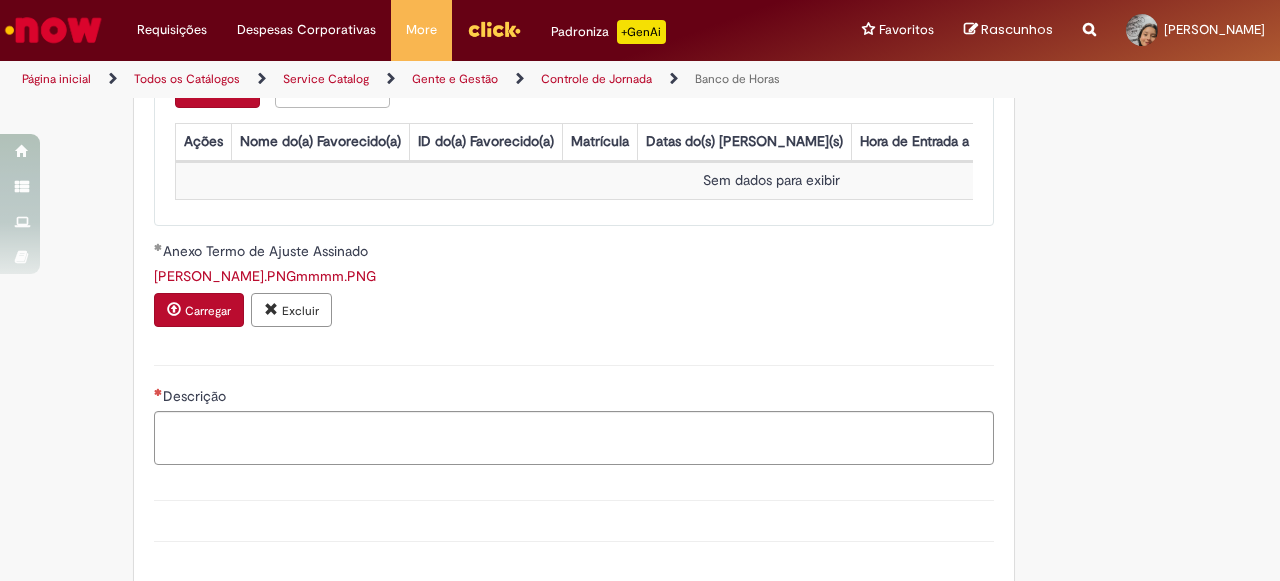 scroll, scrollTop: 2065, scrollLeft: 0, axis: vertical 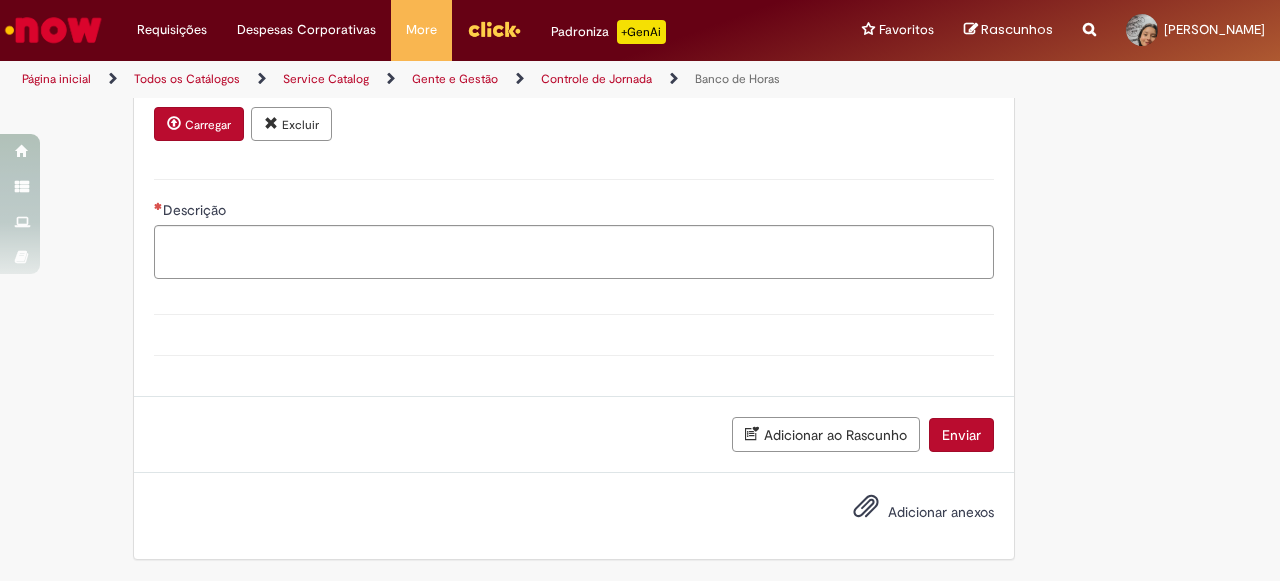 click on "Enviar" at bounding box center (961, 435) 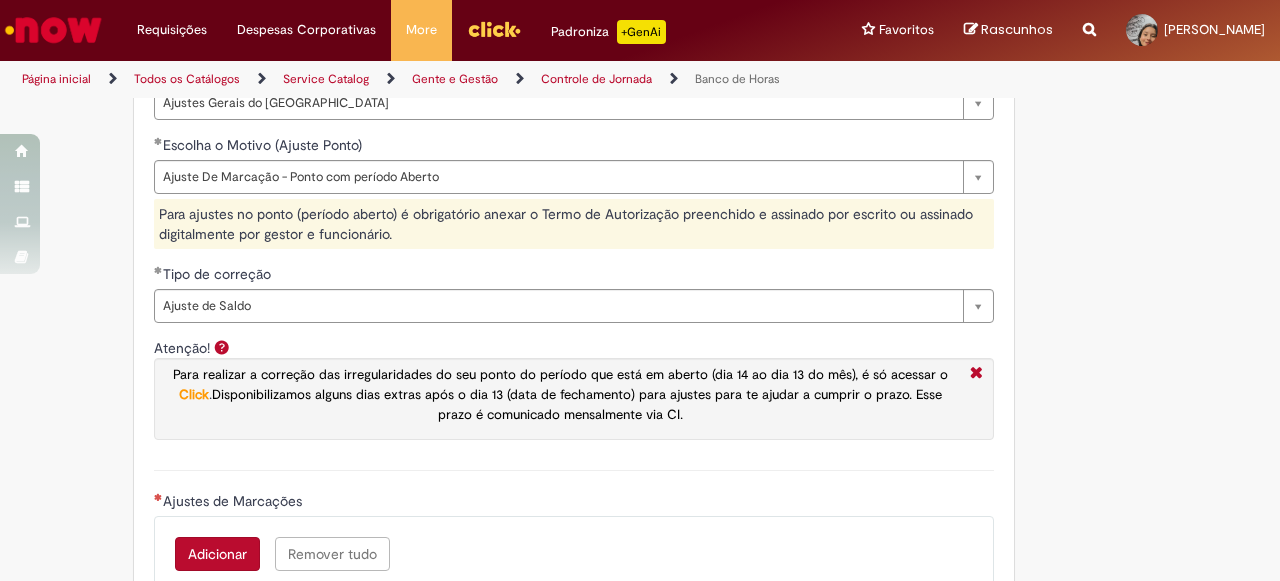 scroll, scrollTop: 1346, scrollLeft: 0, axis: vertical 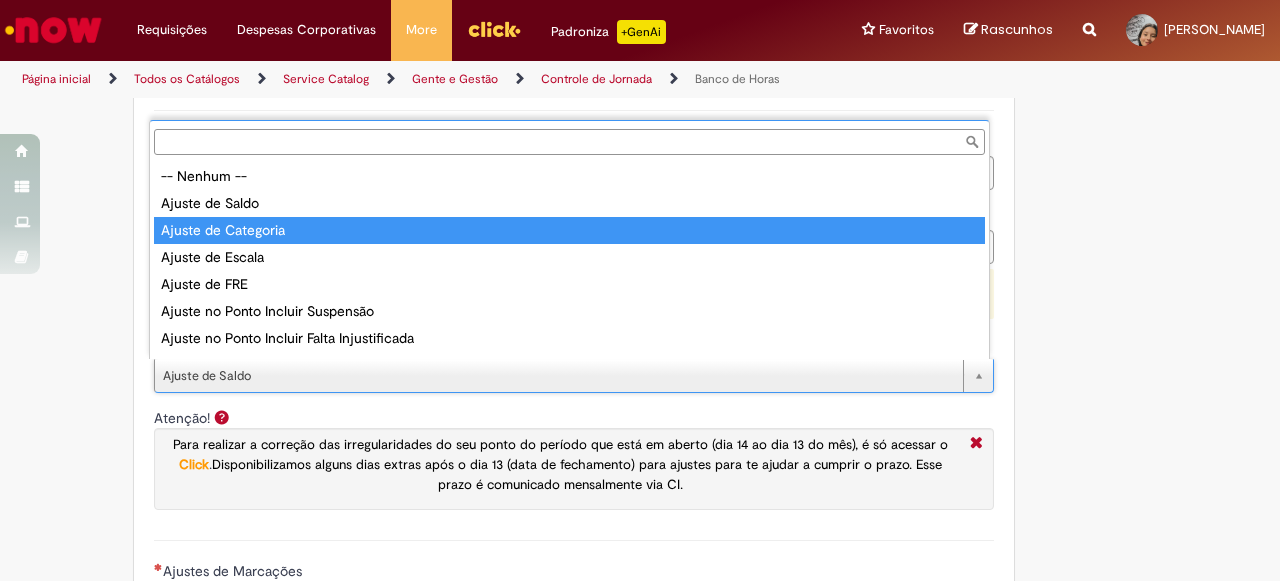 type on "**********" 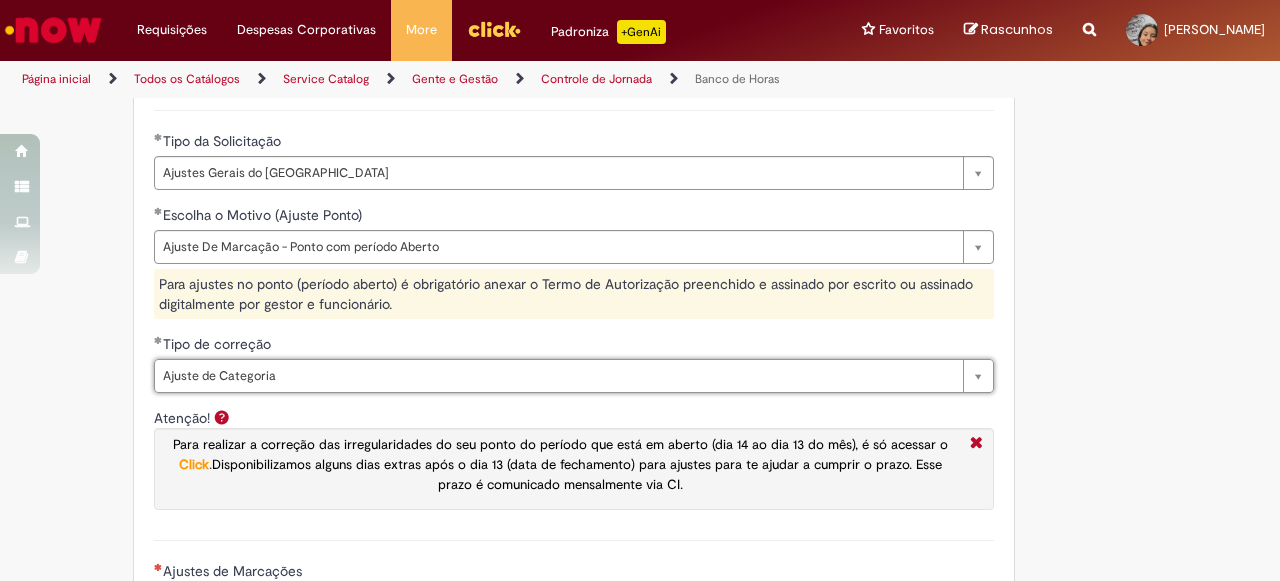 scroll, scrollTop: 0, scrollLeft: 0, axis: both 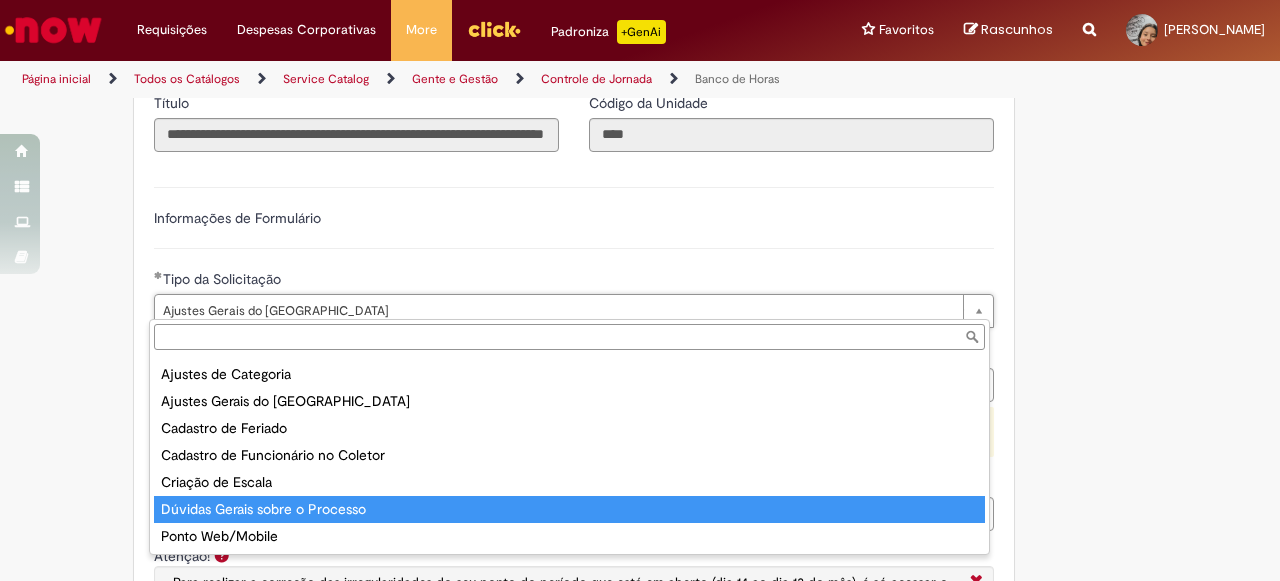 type on "**********" 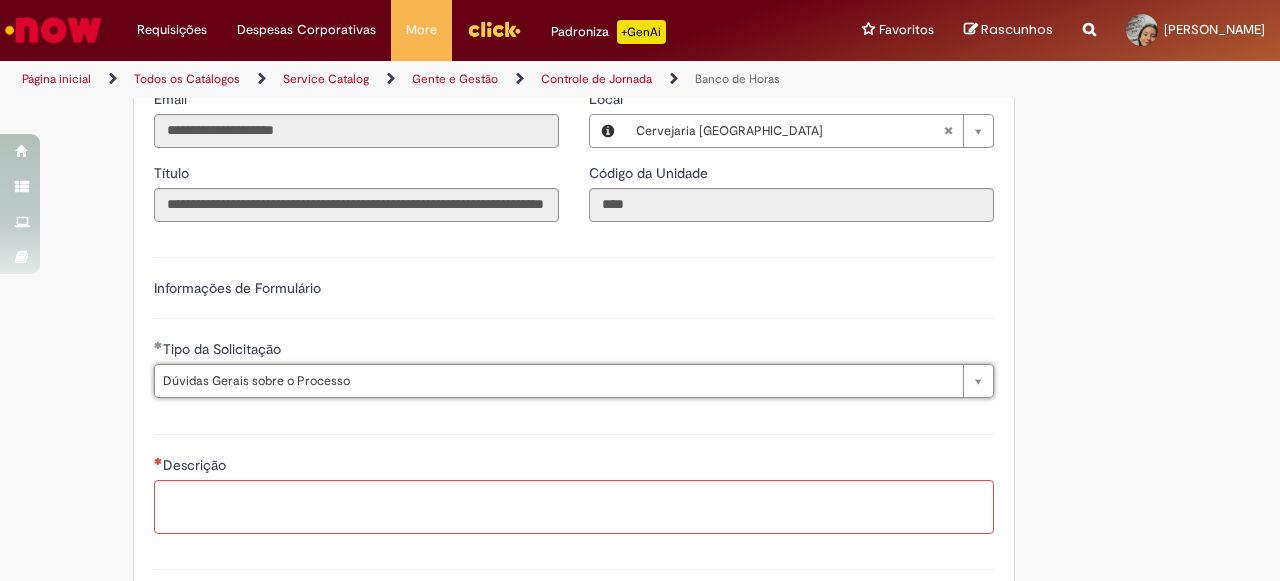 scroll, scrollTop: 1208, scrollLeft: 0, axis: vertical 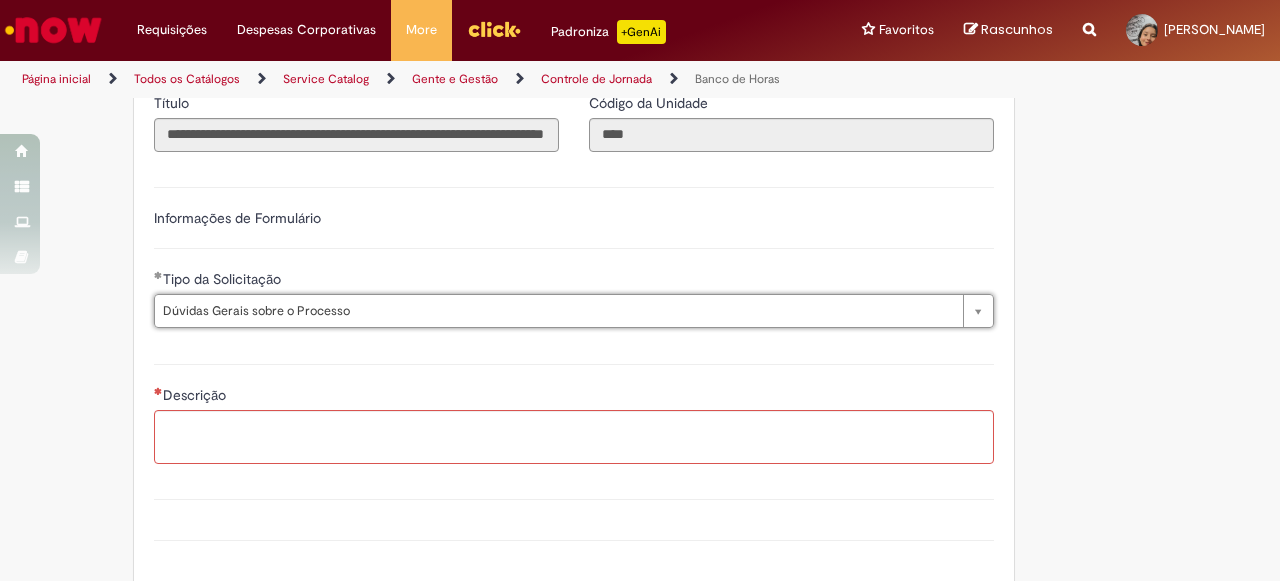 click on "**********" at bounding box center (574, 255) 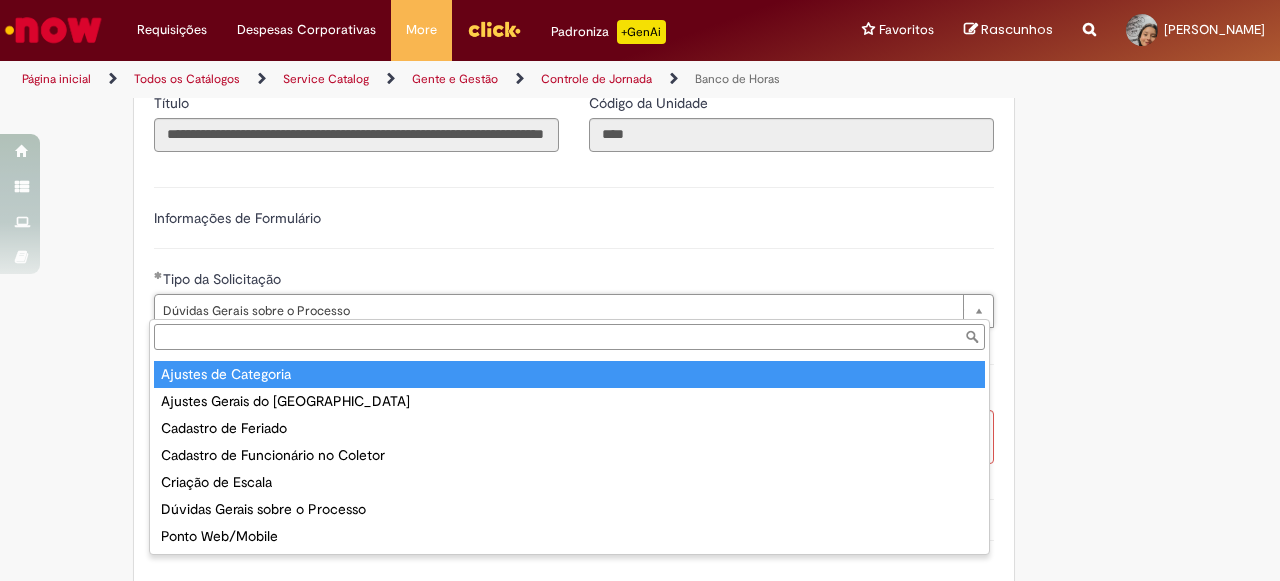 type on "**********" 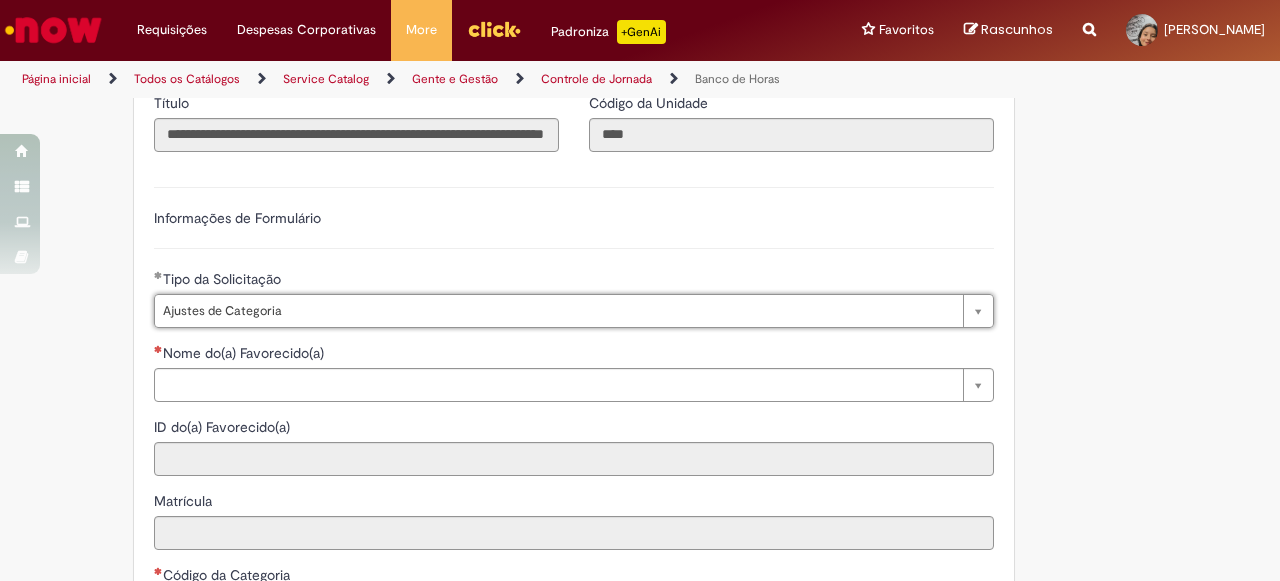 scroll, scrollTop: 0, scrollLeft: 127, axis: horizontal 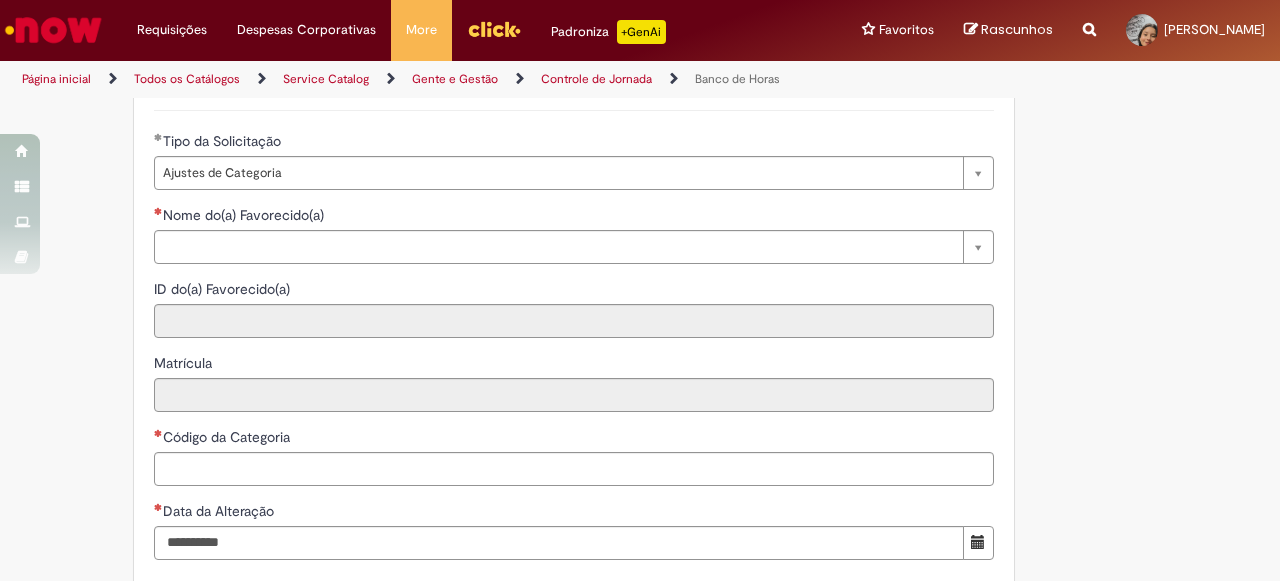 click on "Tipo da Solicitação" at bounding box center (574, 143) 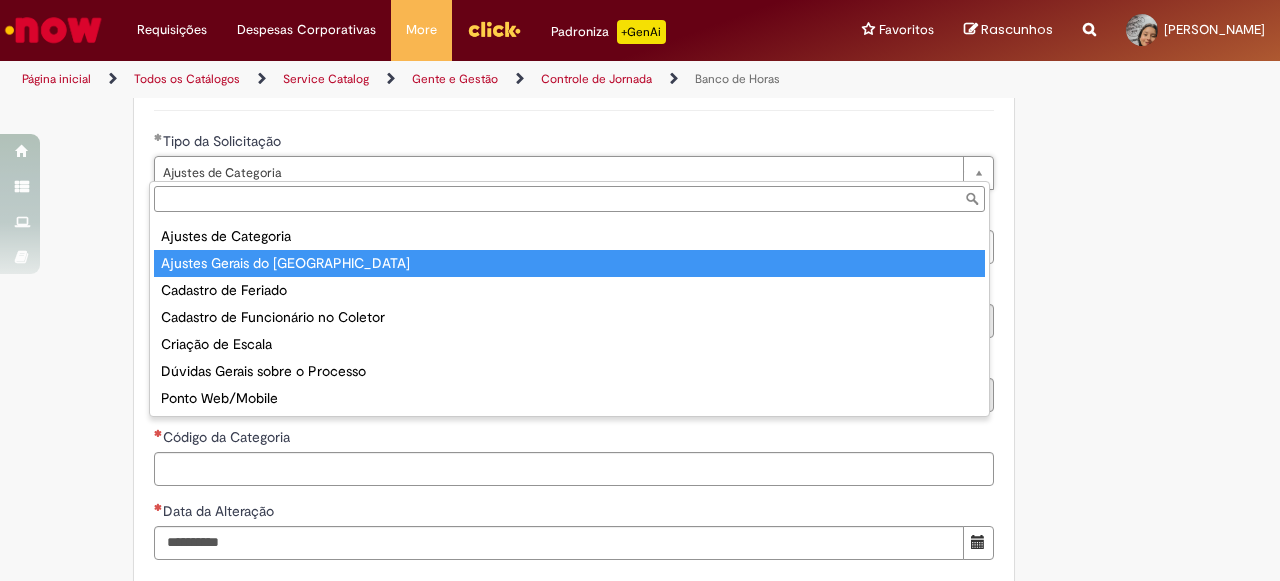 type on "**********" 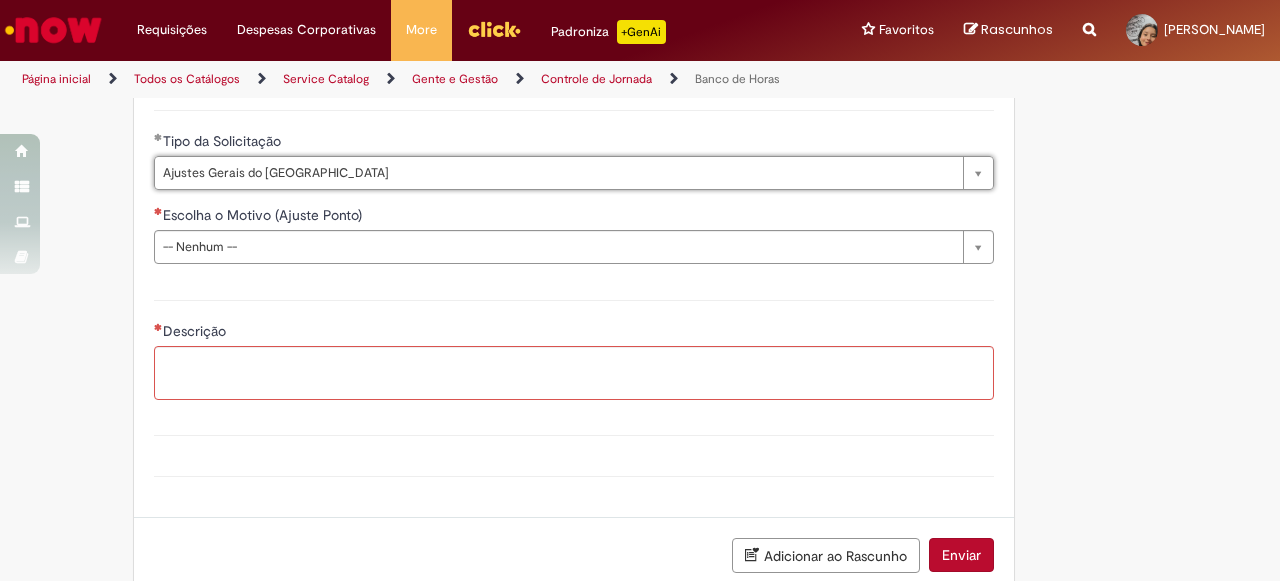 scroll, scrollTop: 0, scrollLeft: 127, axis: horizontal 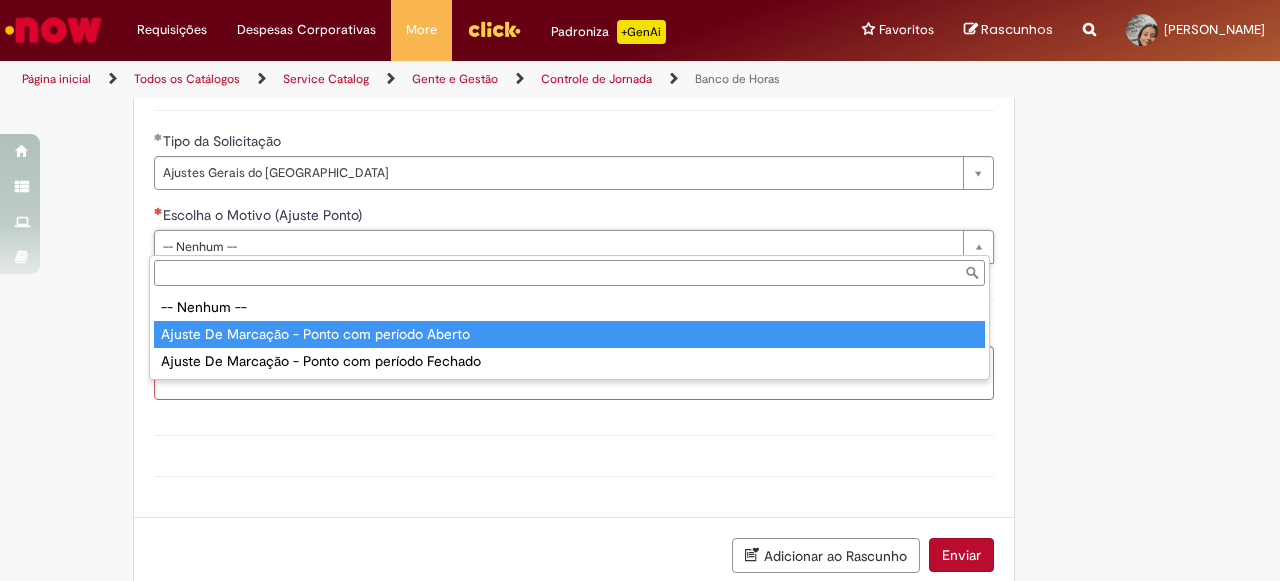 type on "**********" 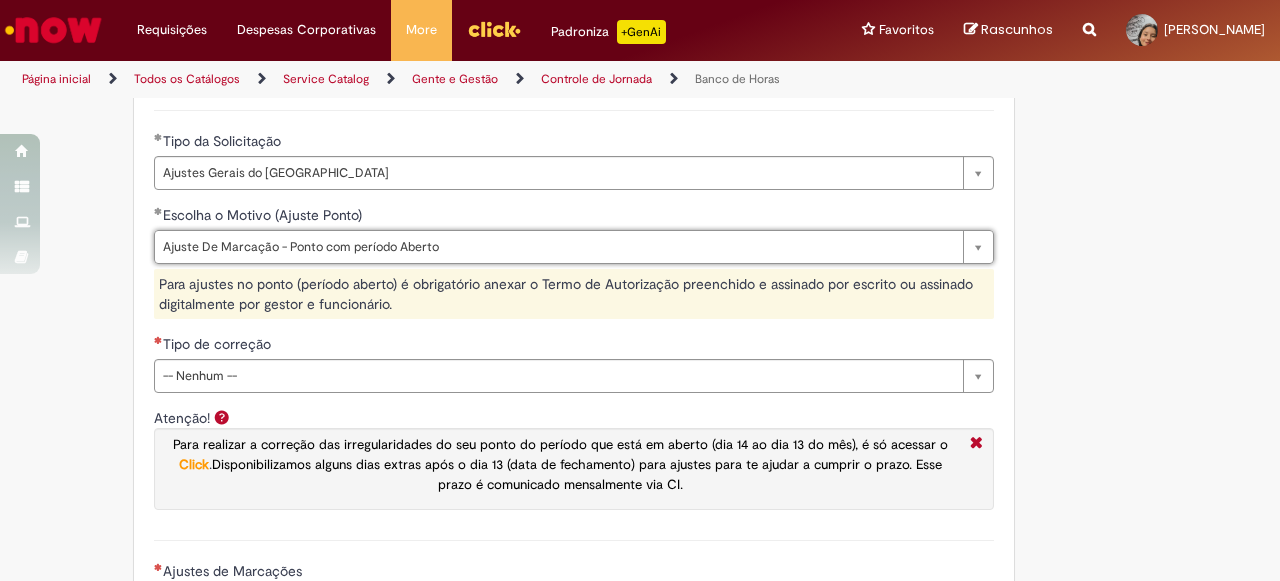 scroll, scrollTop: 1486, scrollLeft: 0, axis: vertical 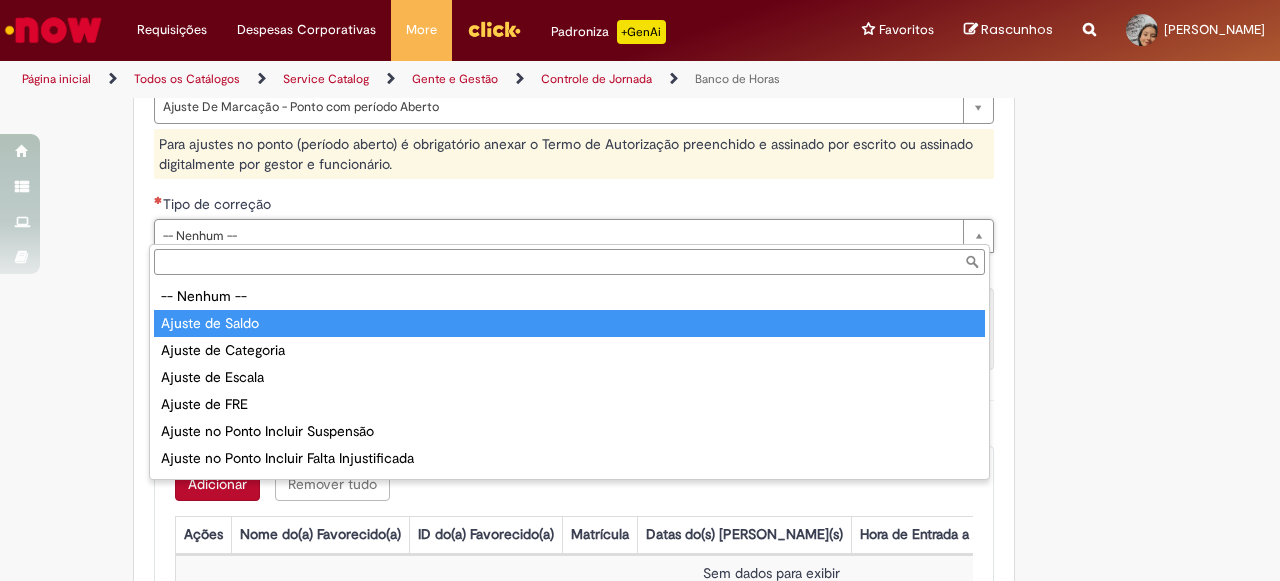 type on "**********" 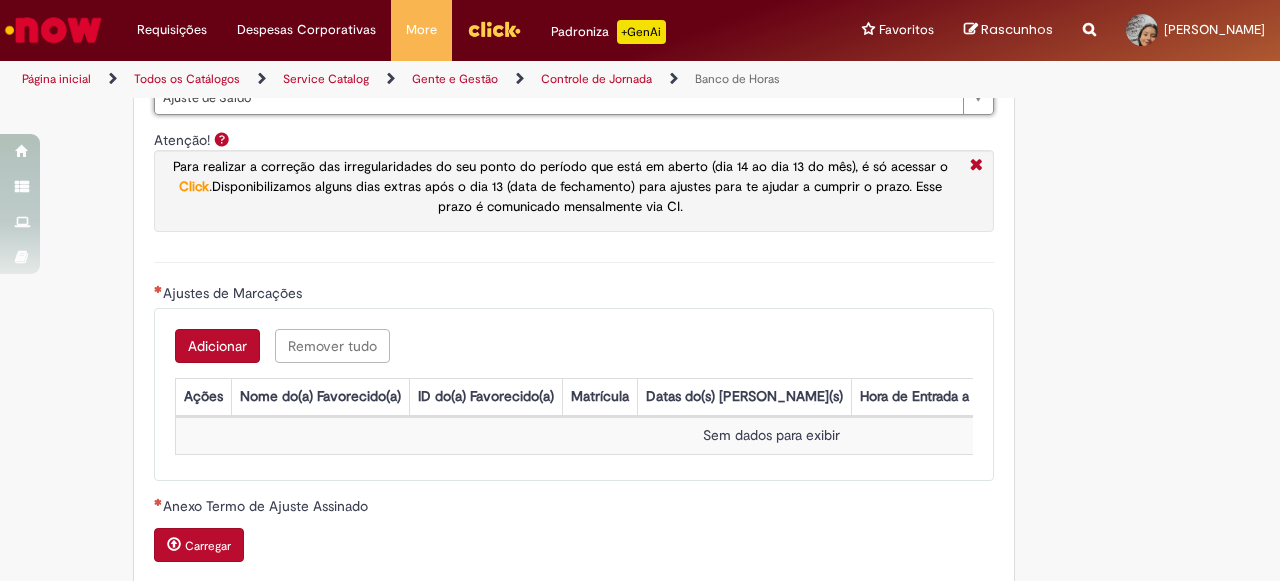 scroll, scrollTop: 1694, scrollLeft: 0, axis: vertical 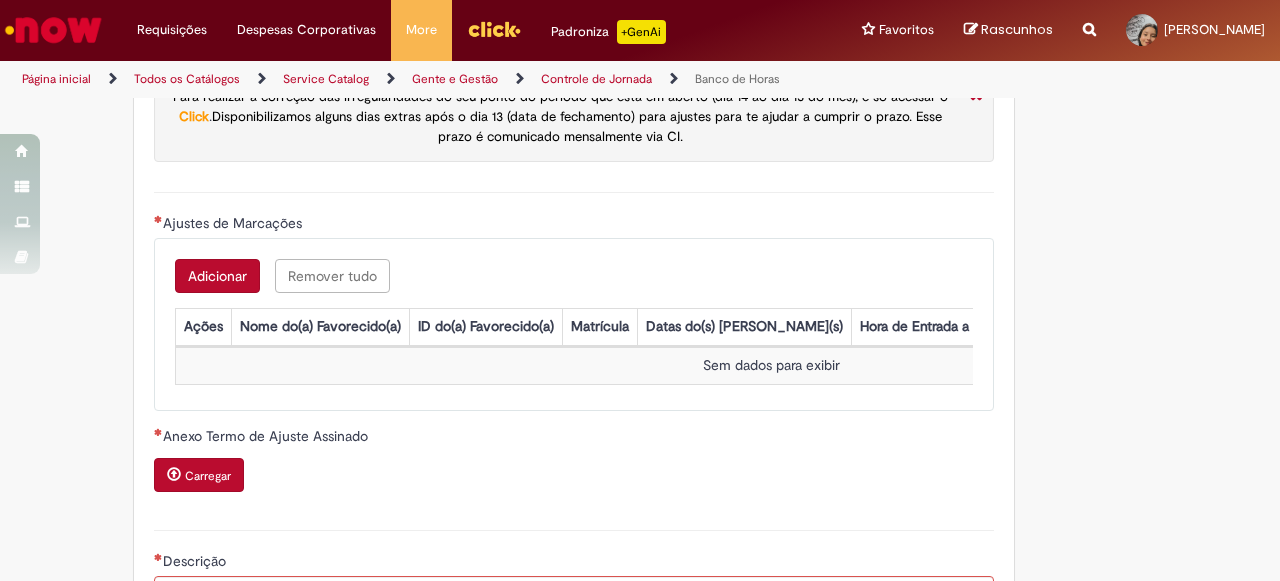 click on "Adicionar" at bounding box center [217, 276] 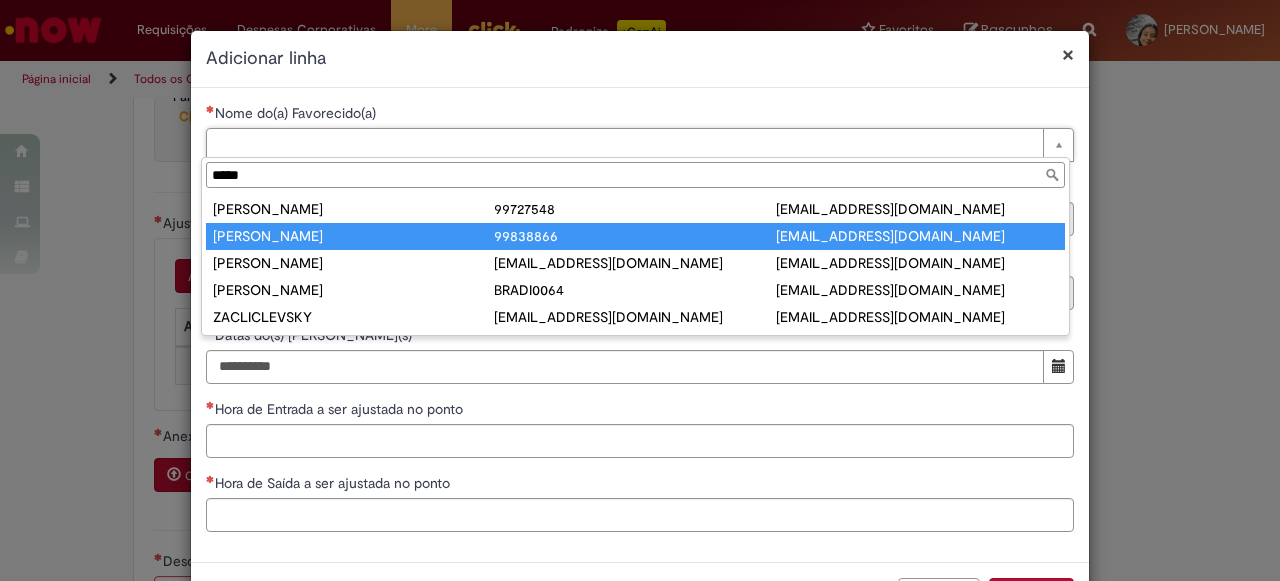 type on "*****" 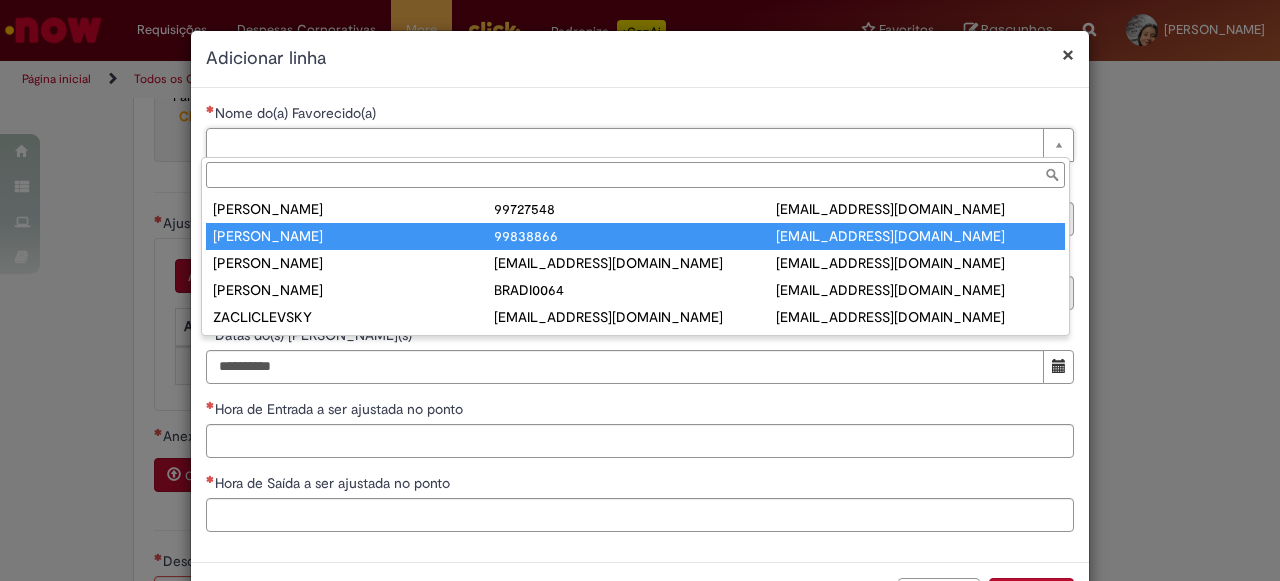 type on "********" 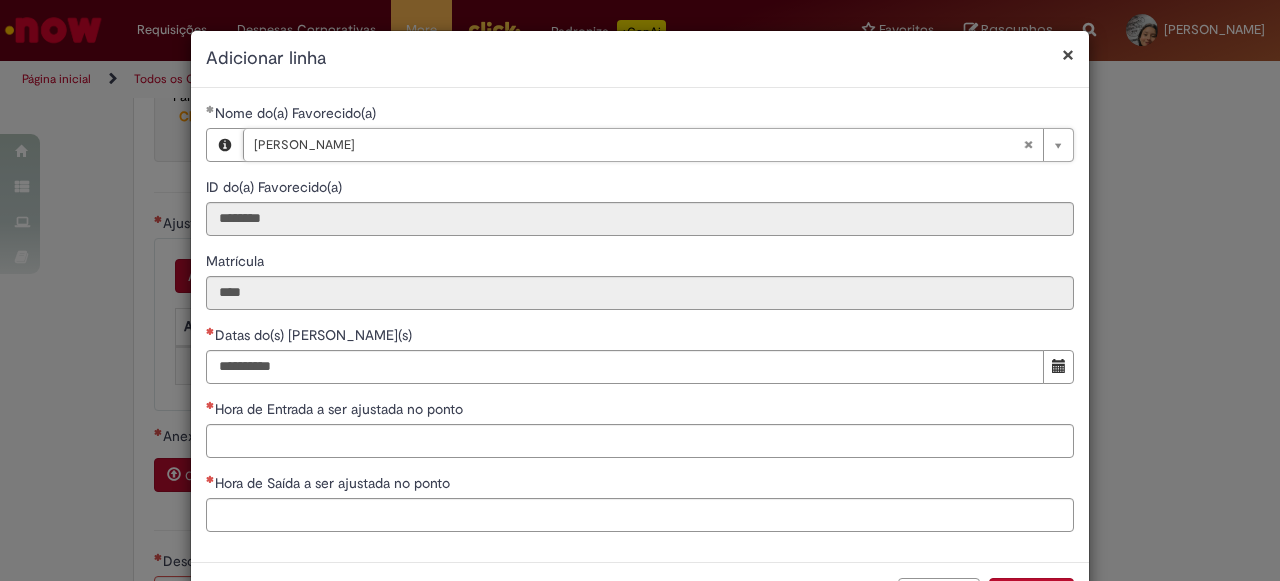 scroll, scrollTop: 75, scrollLeft: 0, axis: vertical 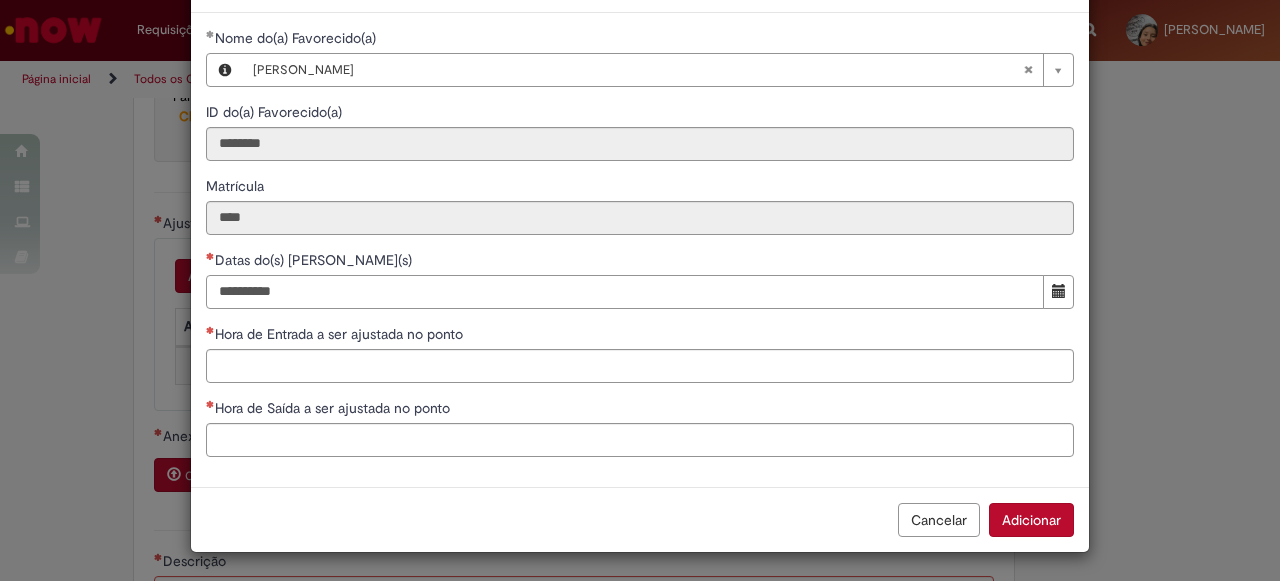 click on "Datas do(s) [PERSON_NAME](s)" at bounding box center (625, 292) 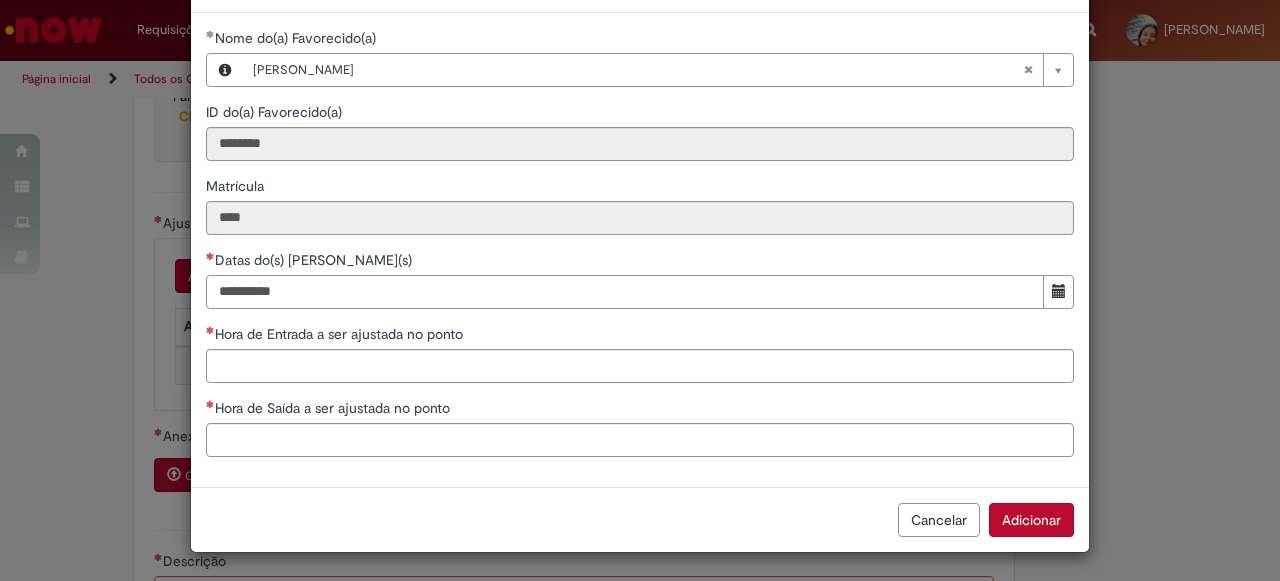 type on "**********" 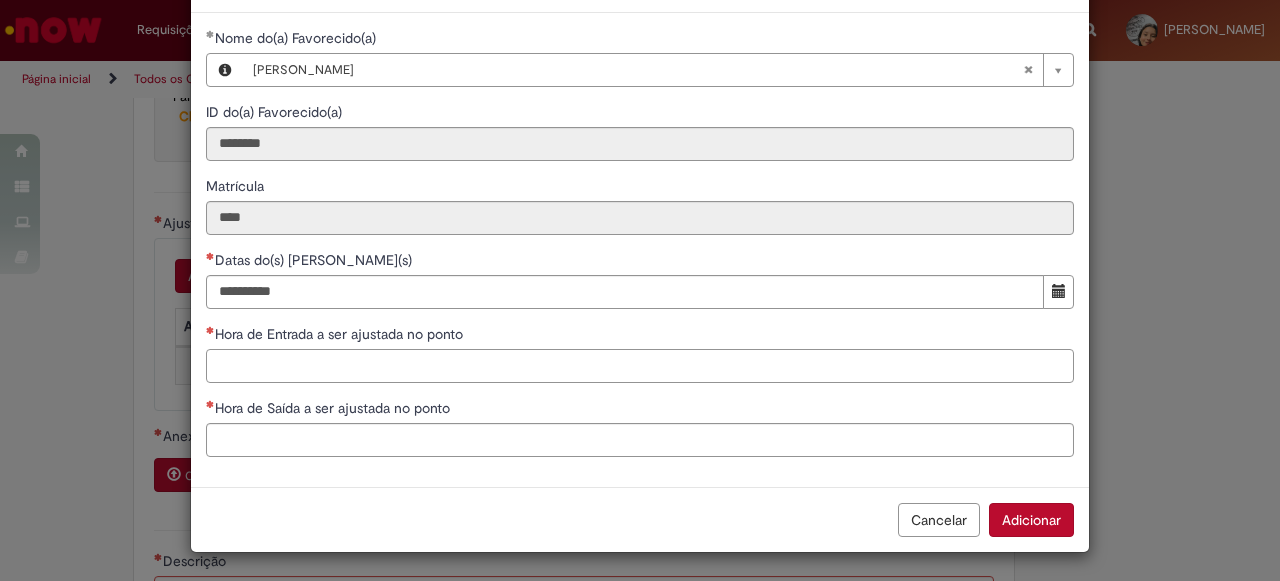 click on "Hora de Entrada a ser ajustada no ponto" at bounding box center [640, 366] 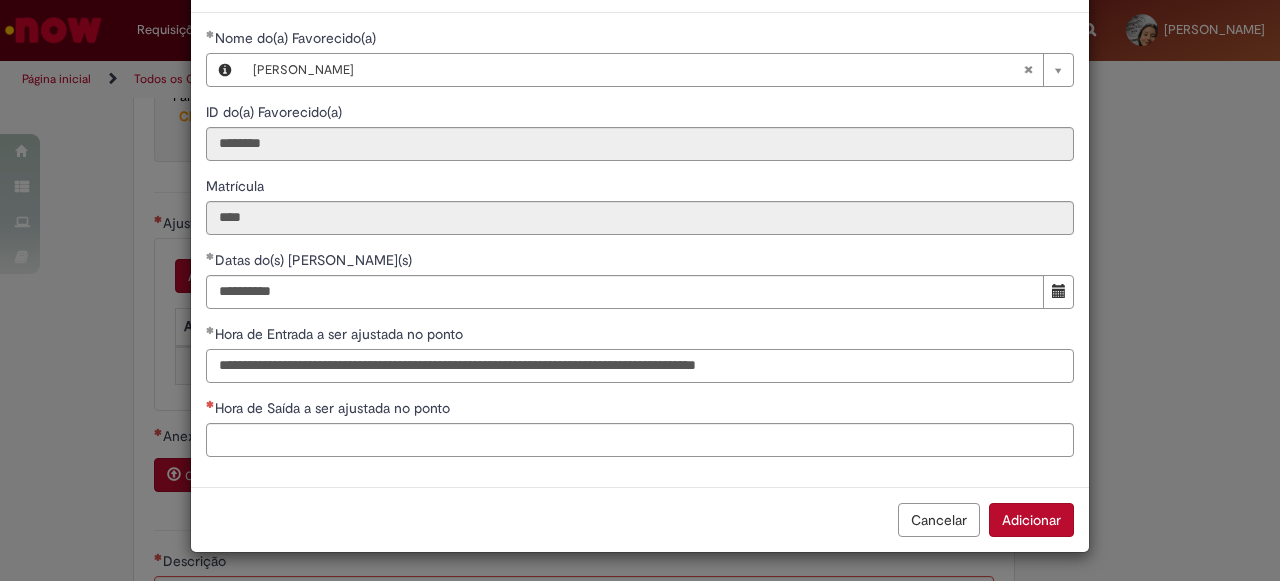 click on "**********" at bounding box center (640, 366) 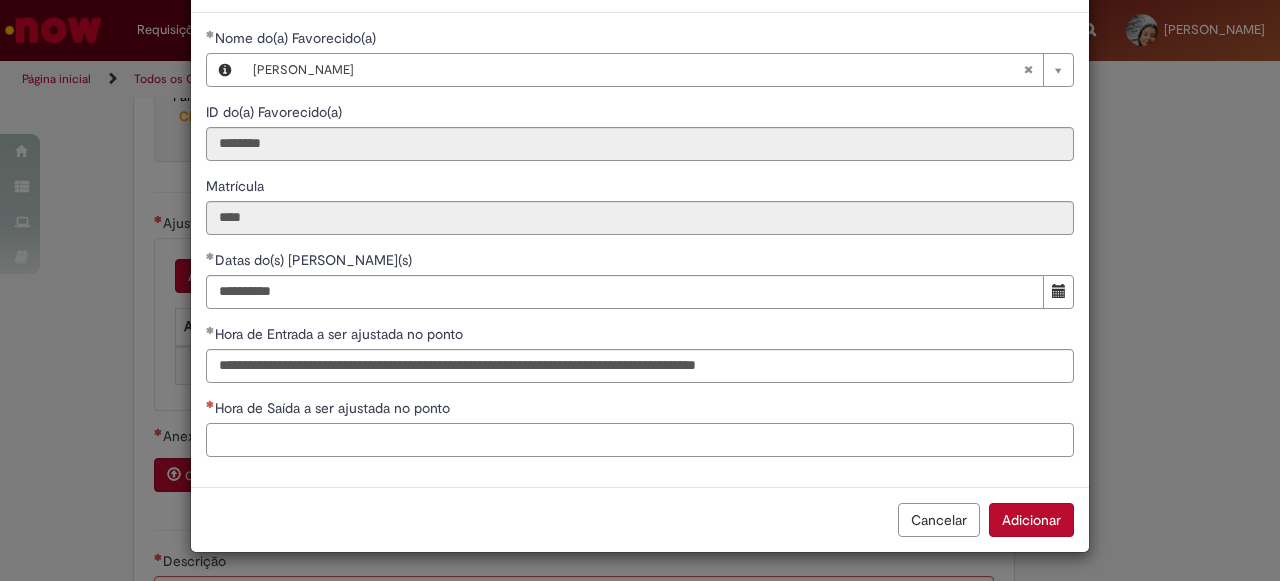 type 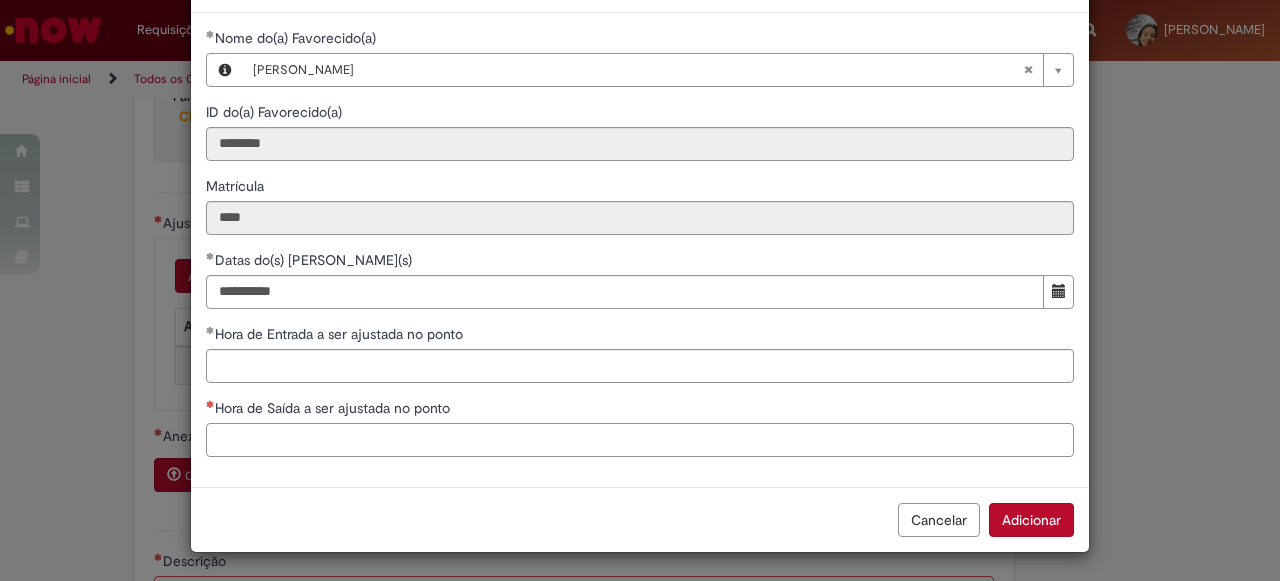 click on "Hora de Saída a ser ajustada no ponto" at bounding box center (640, 440) 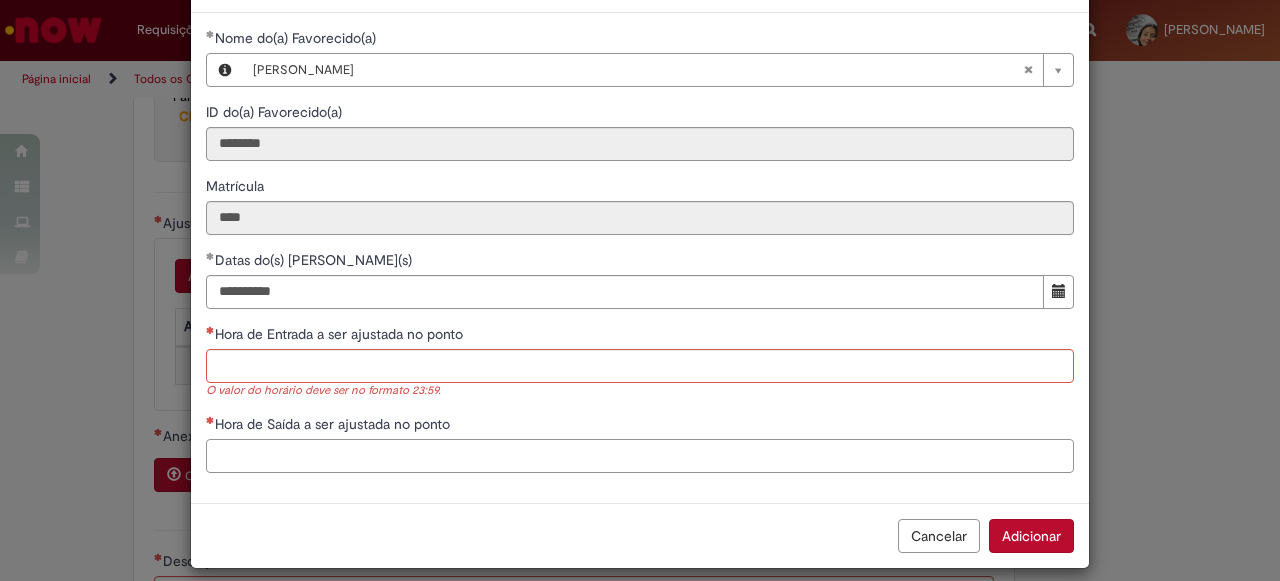 paste on "**********" 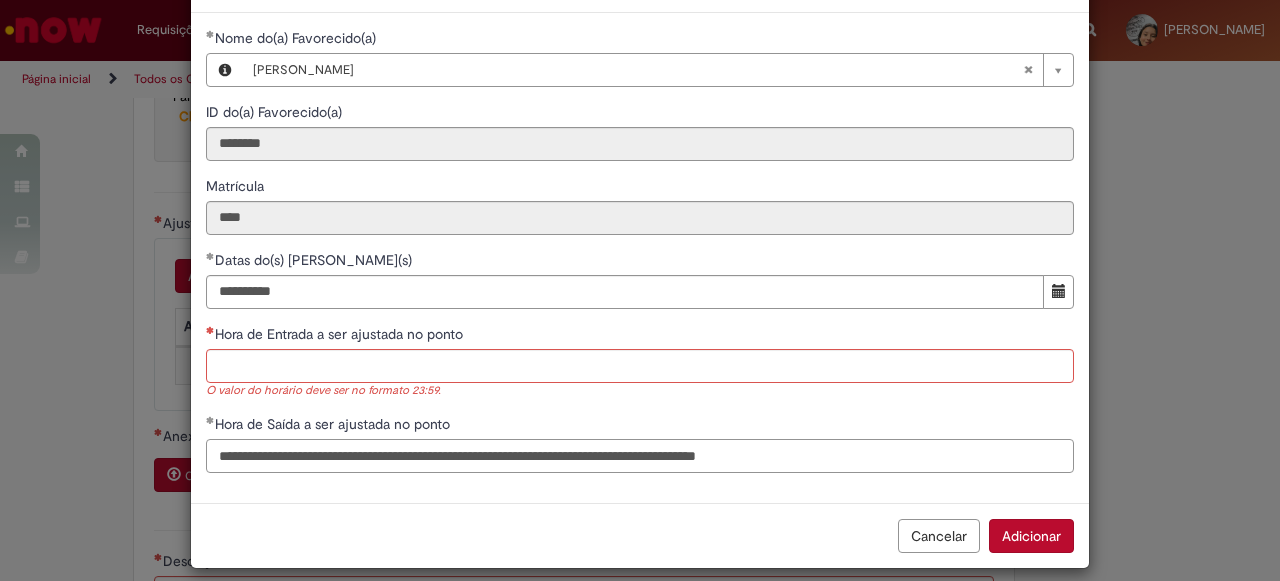 type on "**********" 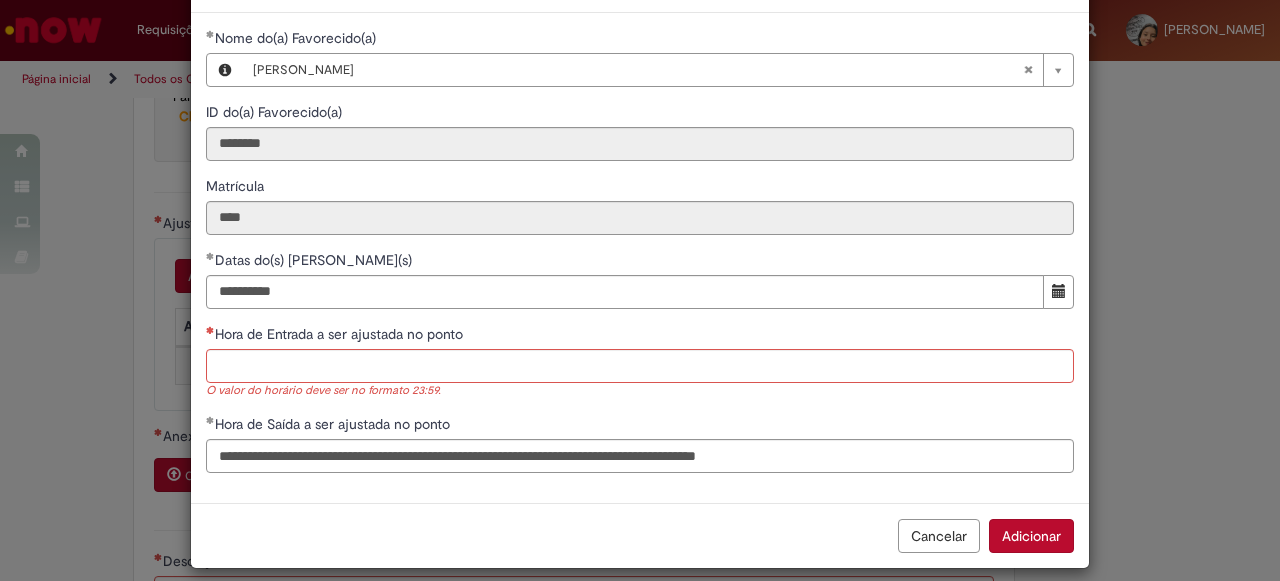 type 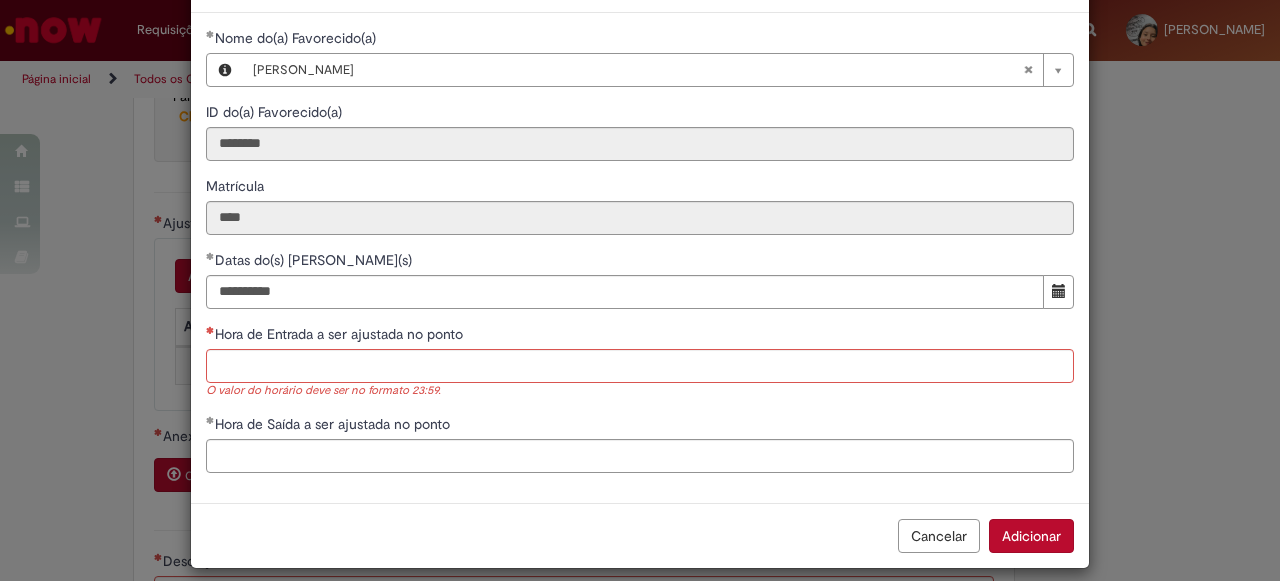 click on "Hora de Entrada a ser ajustada no ponto" at bounding box center [640, 336] 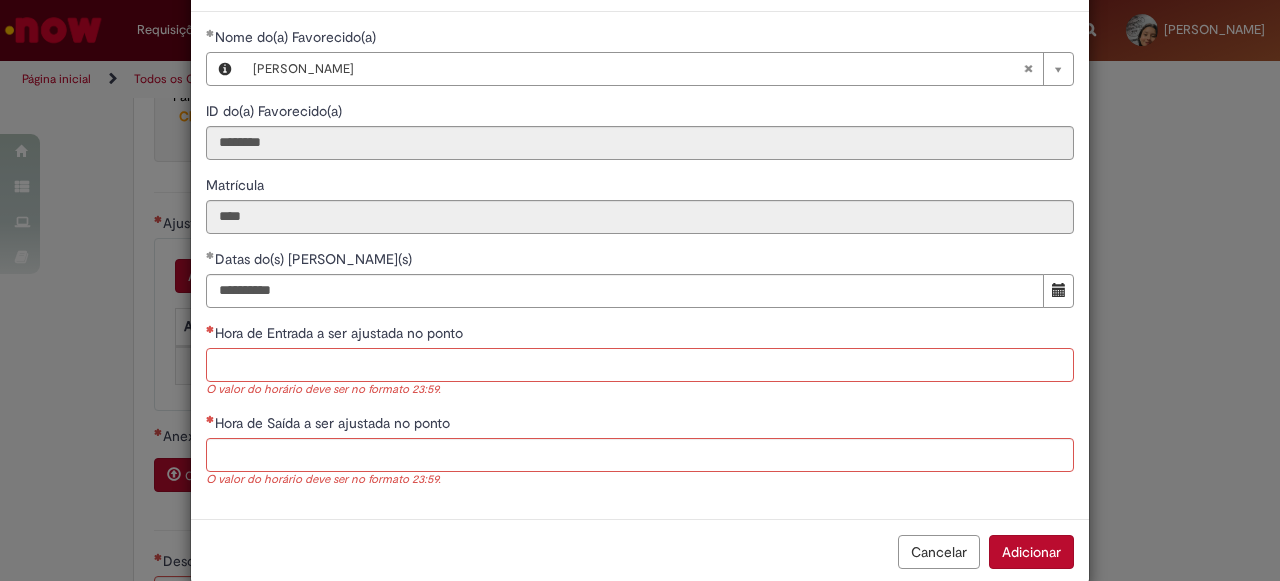 scroll, scrollTop: 75, scrollLeft: 0, axis: vertical 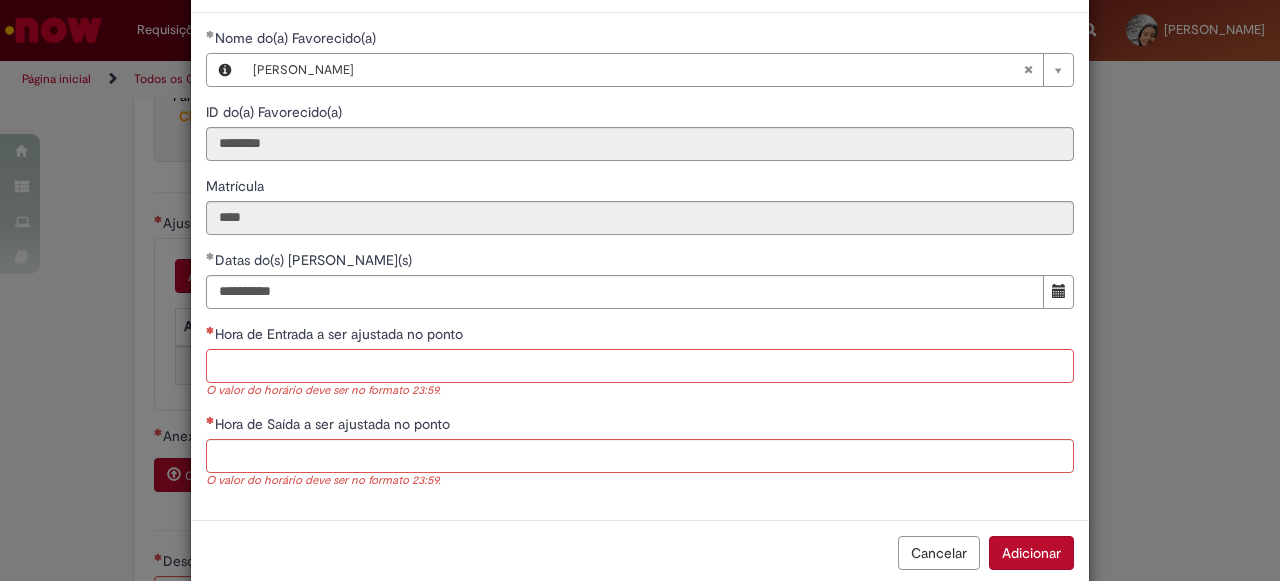 click on "Hora de Entrada a ser ajustada no ponto" at bounding box center (640, 366) 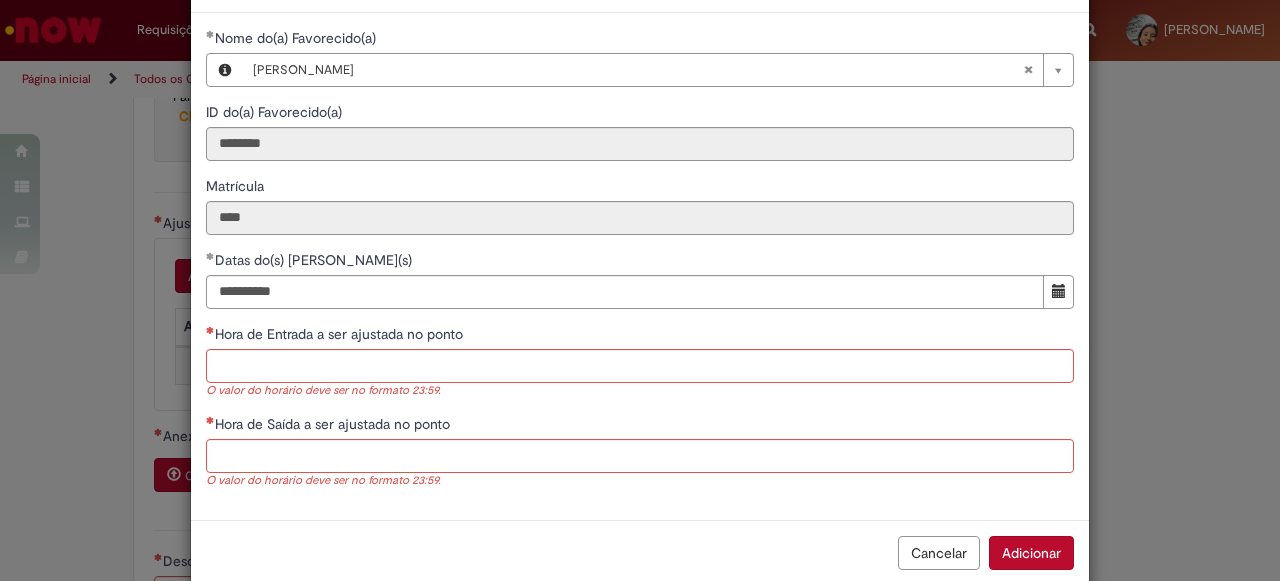 click on "Cancelar   Adicionar" at bounding box center [640, 552] 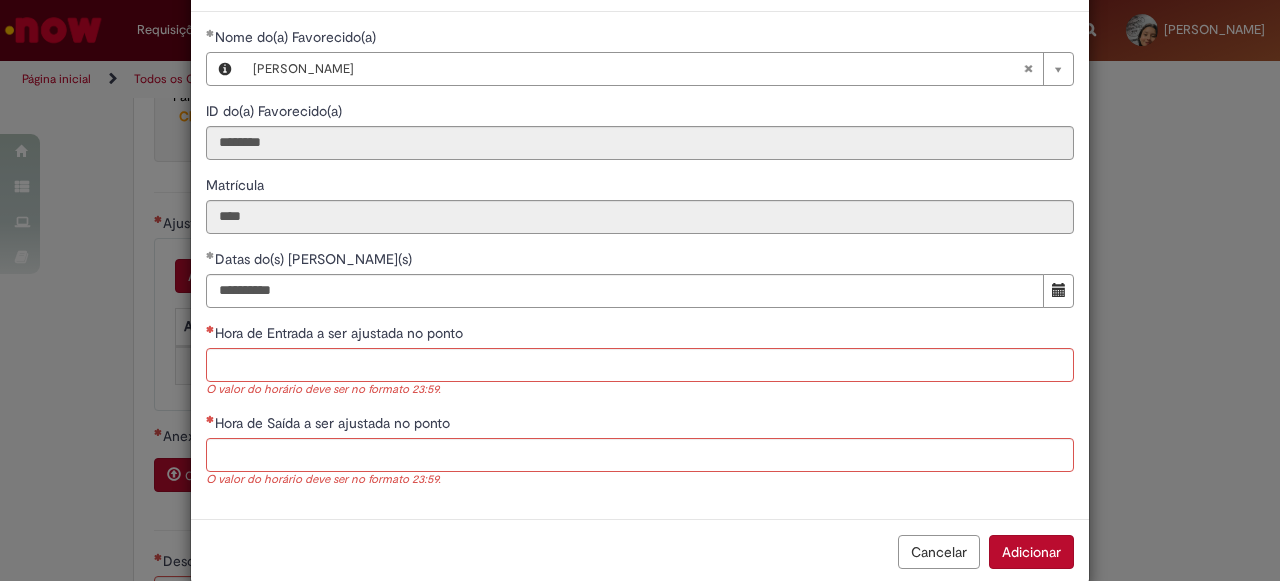 click on "Cancelar" at bounding box center [939, 552] 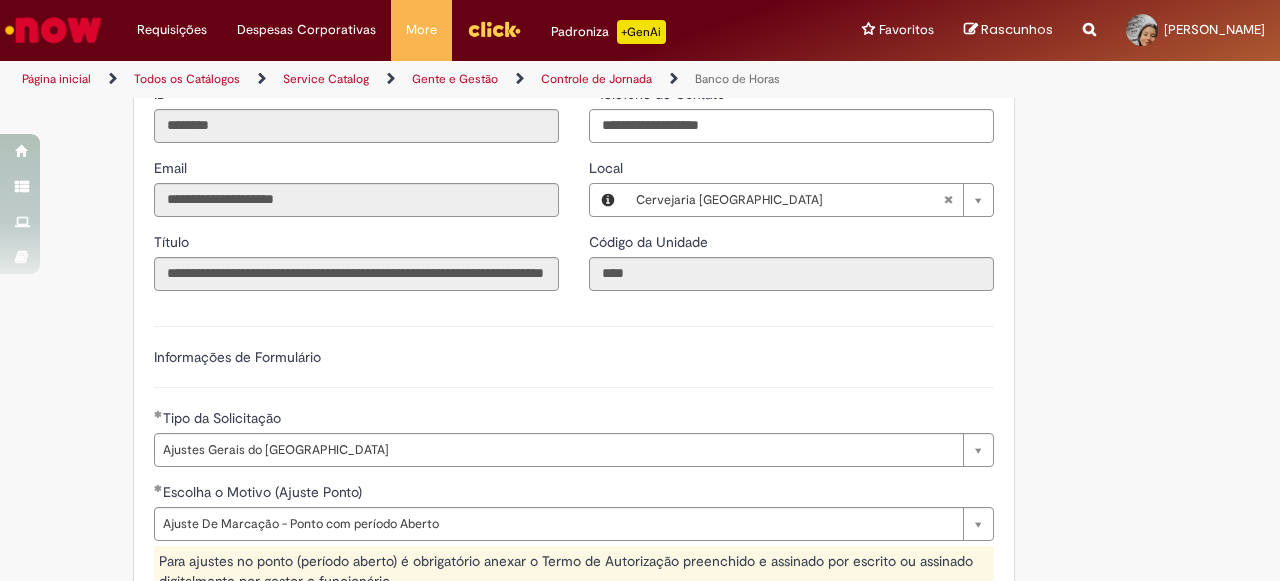 scroll, scrollTop: 1208, scrollLeft: 0, axis: vertical 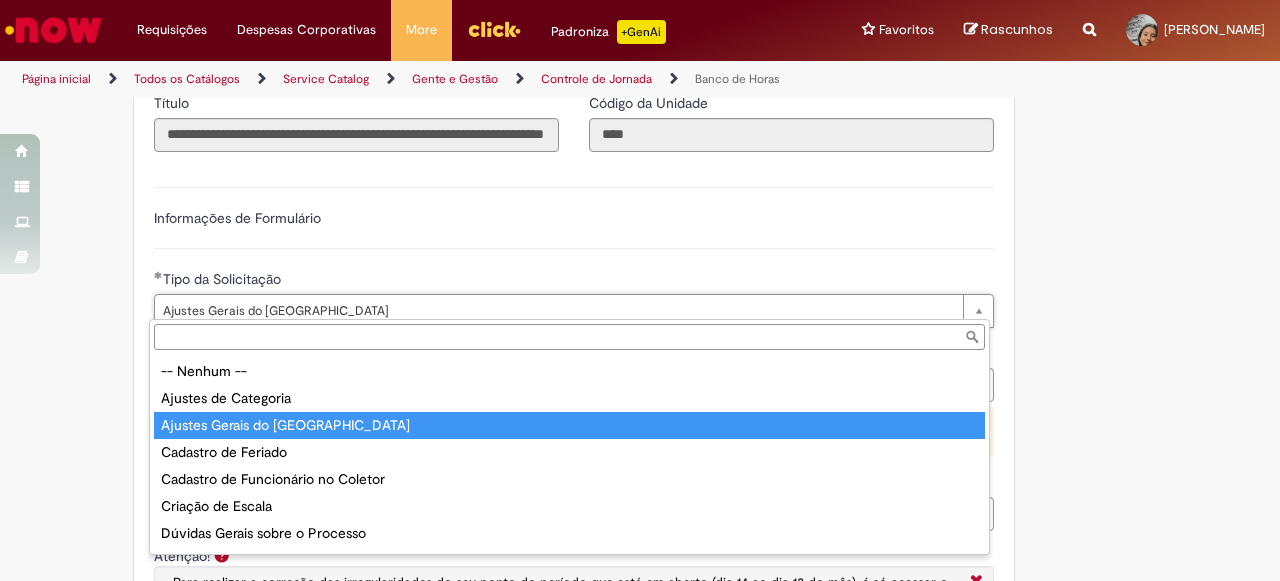 type on "**********" 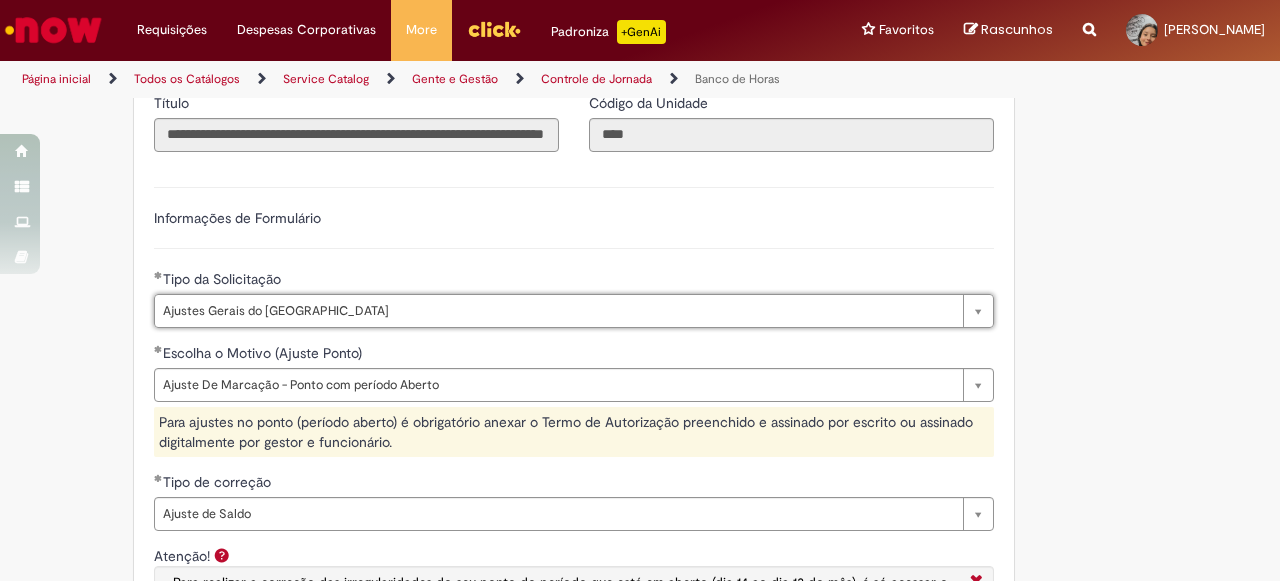 scroll, scrollTop: 1277, scrollLeft: 0, axis: vertical 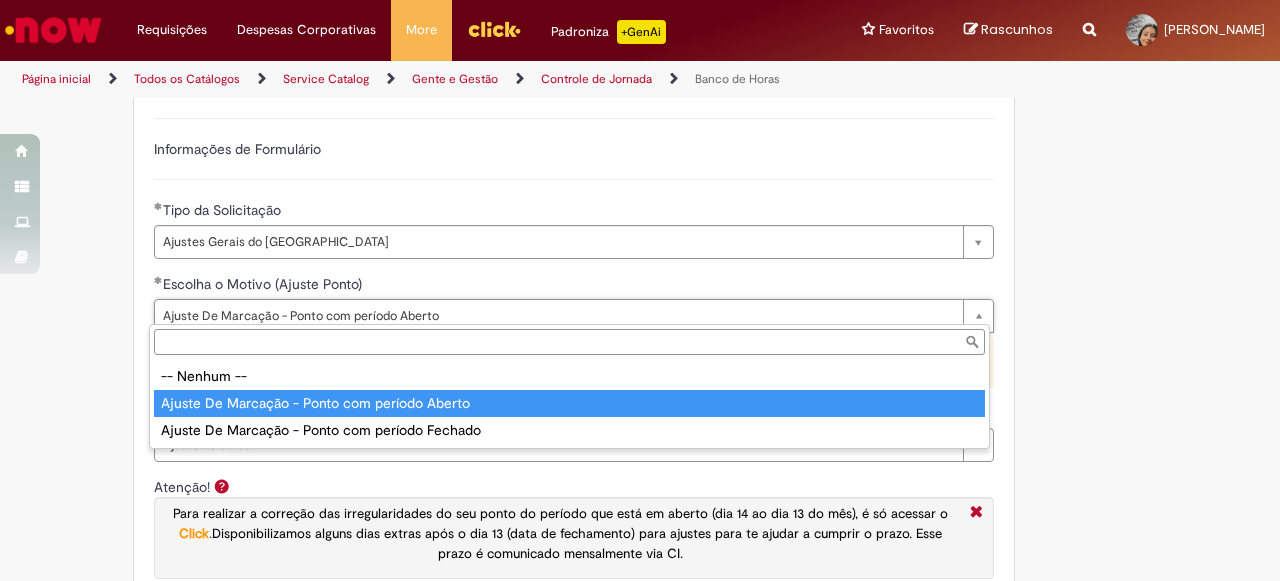 type on "**********" 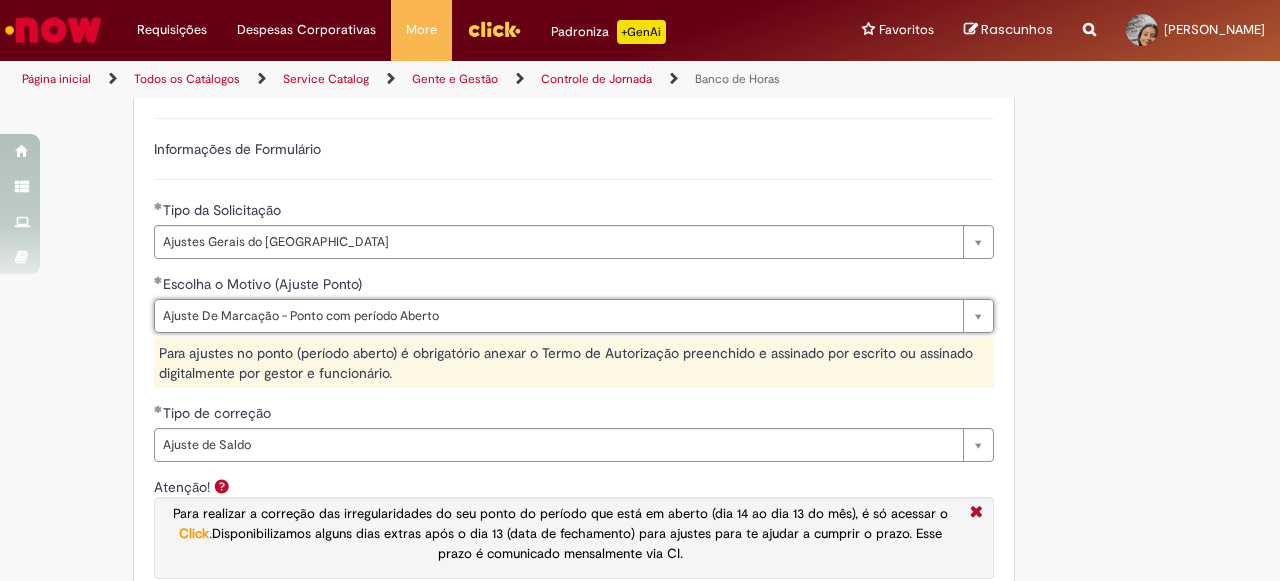 scroll, scrollTop: 0, scrollLeft: 0, axis: both 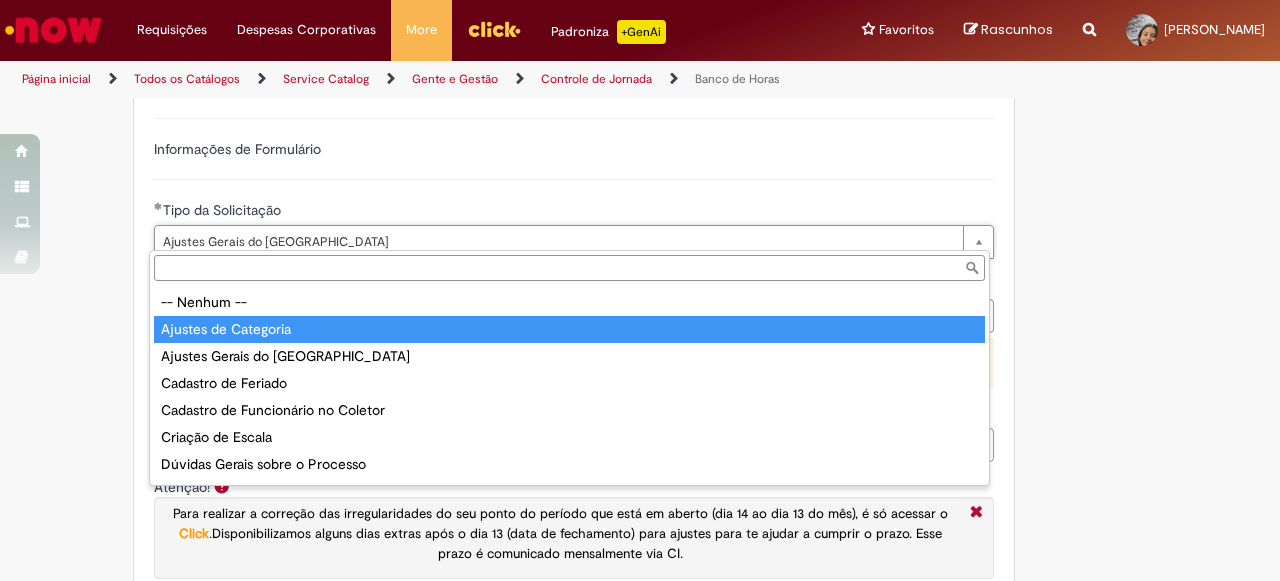type on "**********" 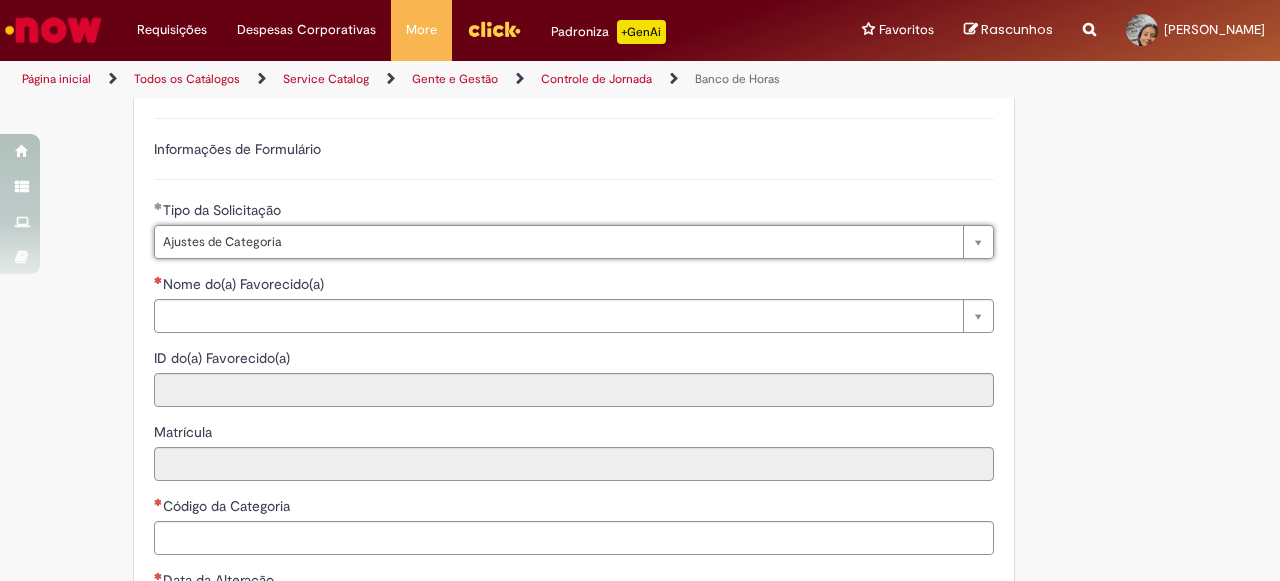scroll, scrollTop: 0, scrollLeft: 127, axis: horizontal 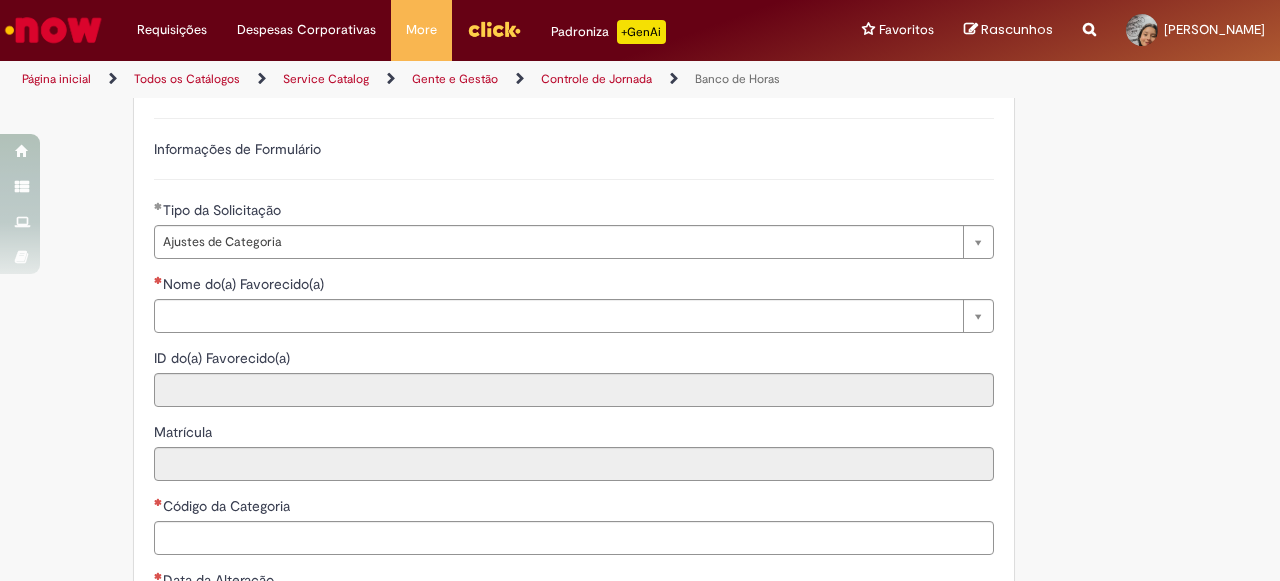 click on "**********" at bounding box center [542, 158] 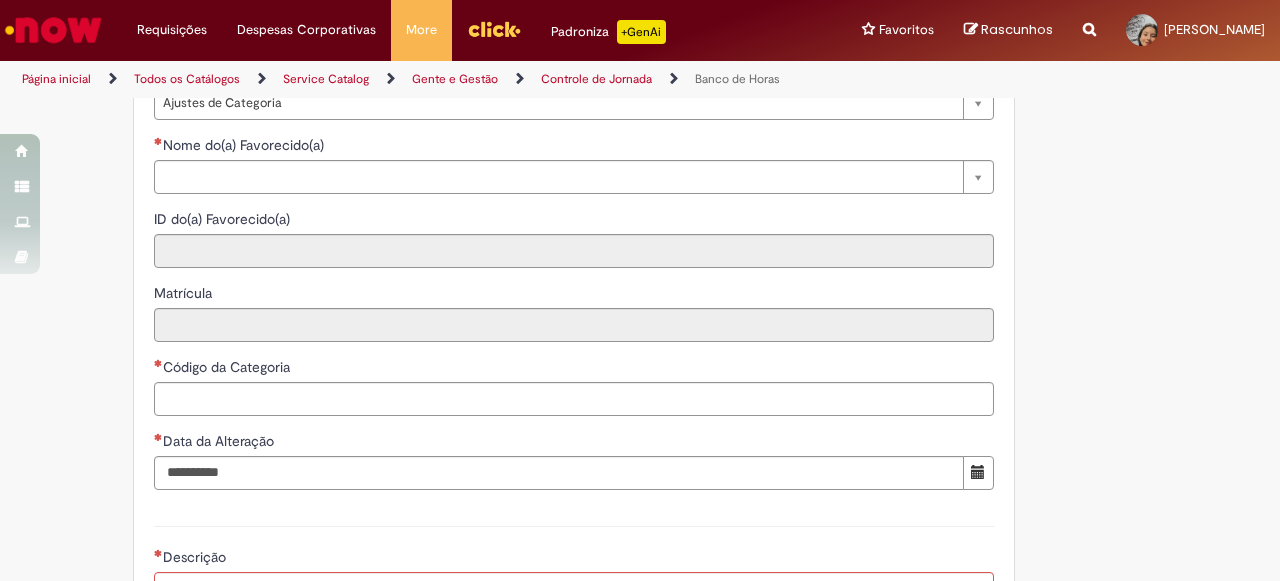 scroll, scrollTop: 1346, scrollLeft: 0, axis: vertical 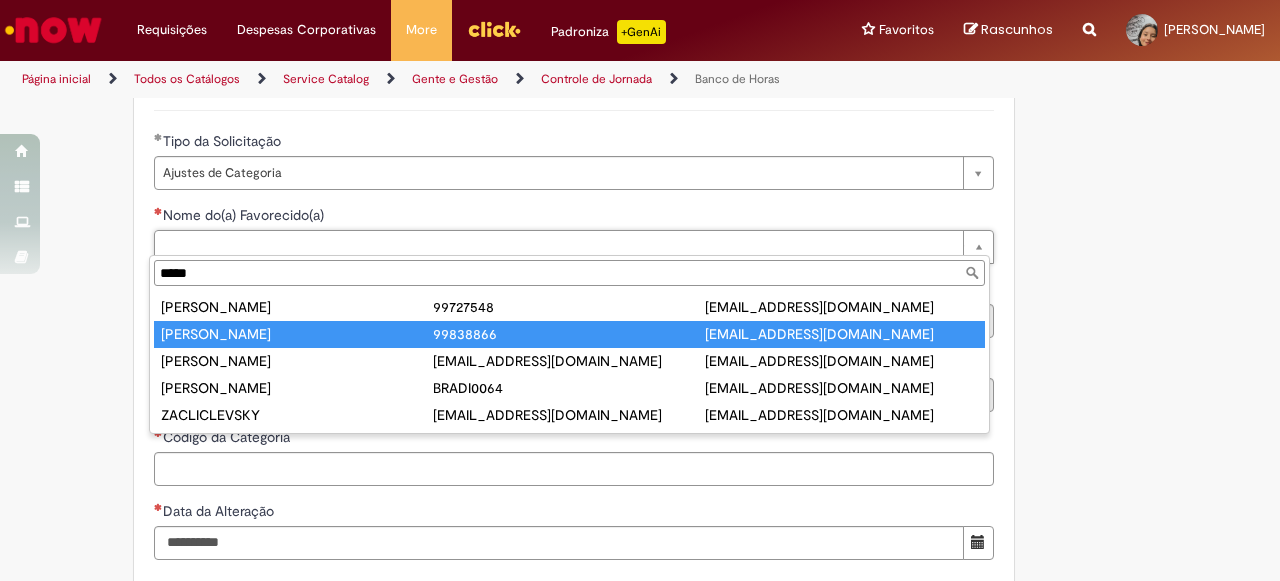 type on "*****" 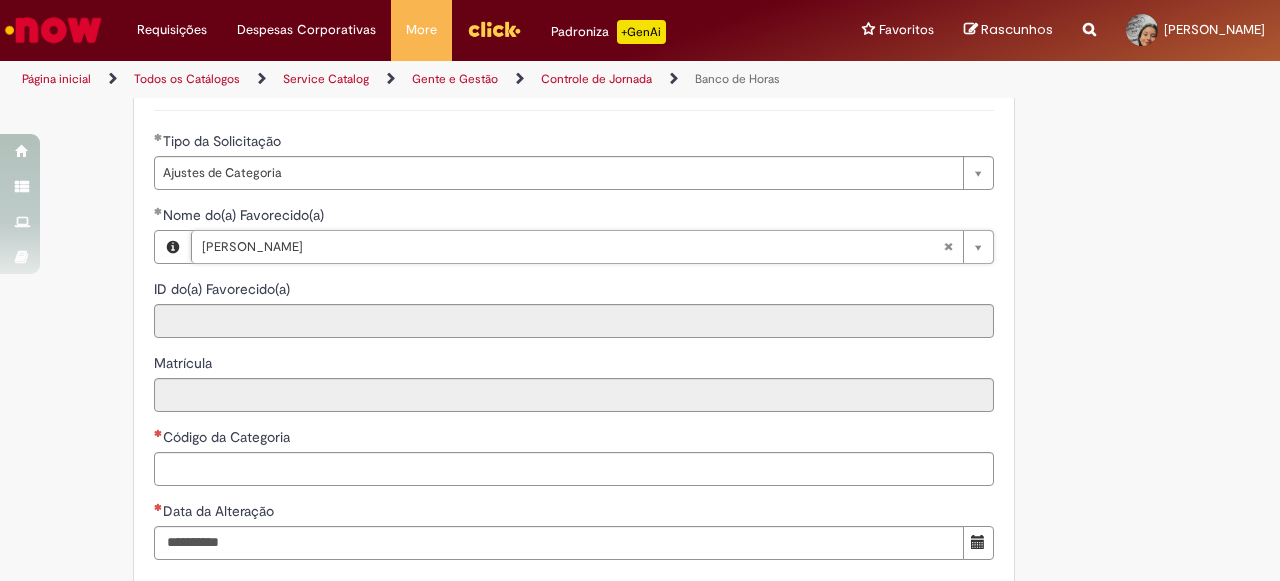 type on "********" 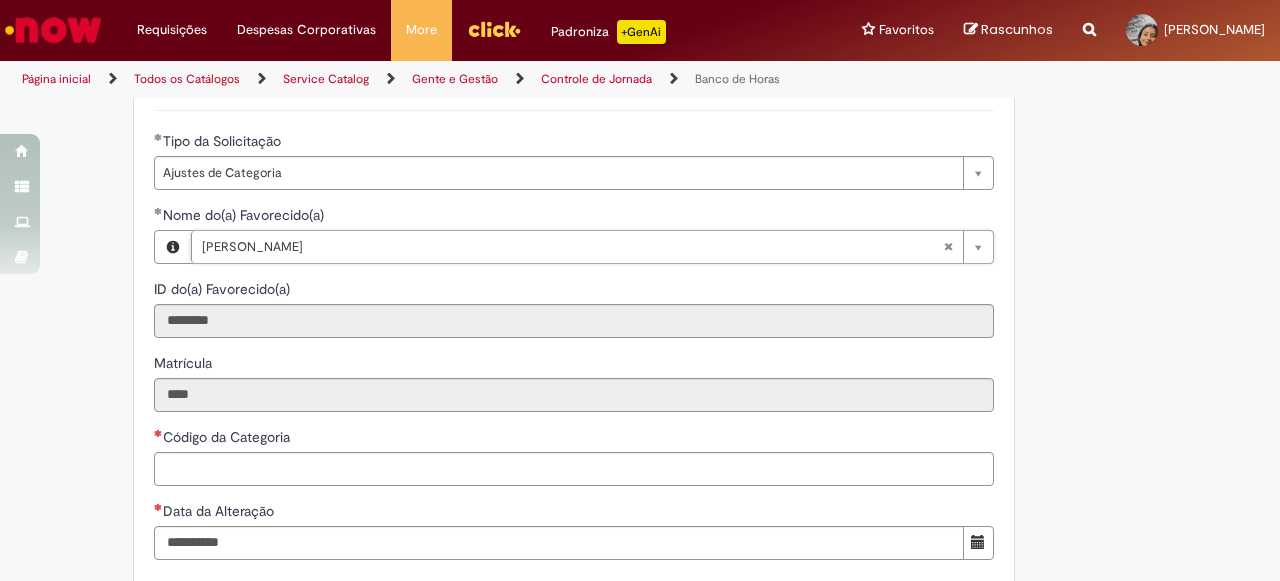 scroll, scrollTop: 1486, scrollLeft: 0, axis: vertical 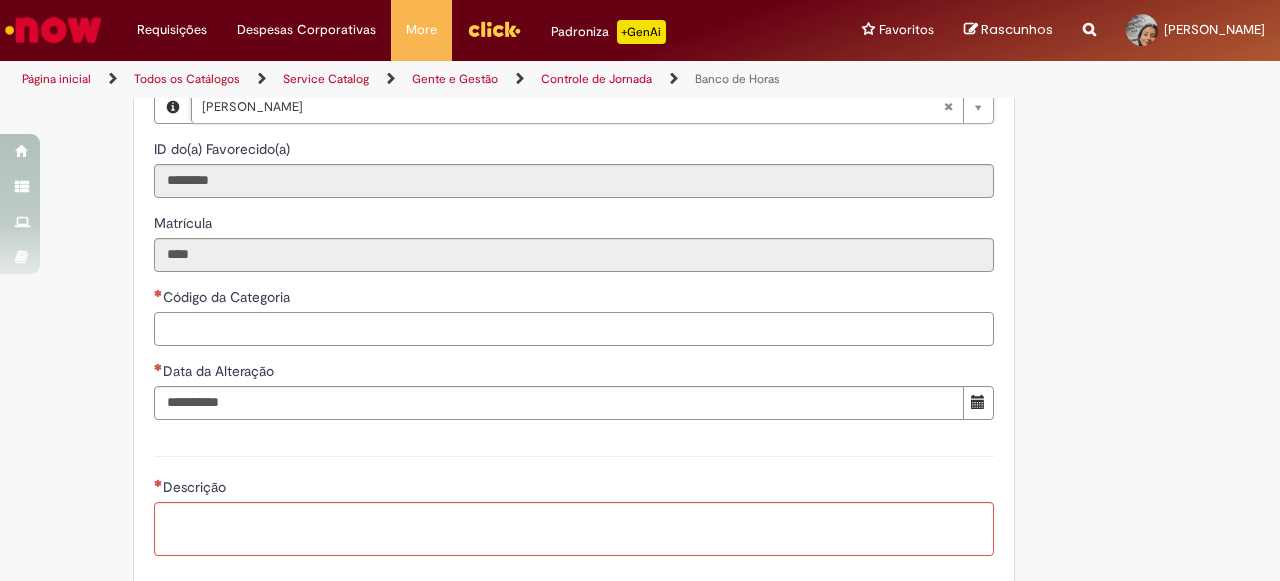 click on "Código da Categoria" at bounding box center (574, 329) 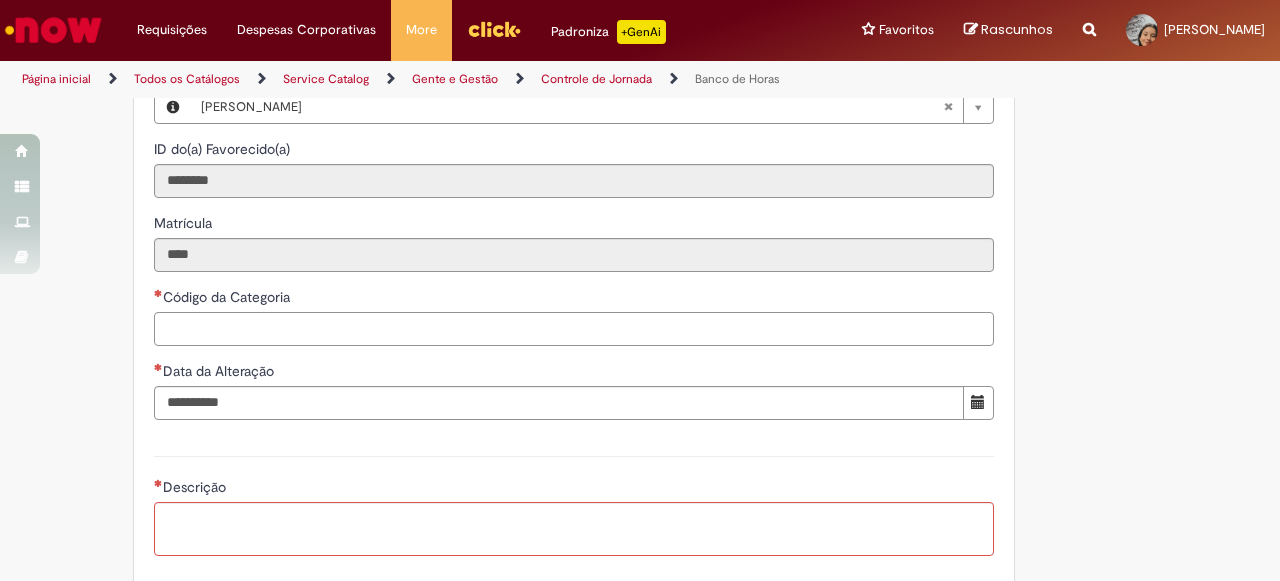 click on "Código da Categoria" at bounding box center (574, 329) 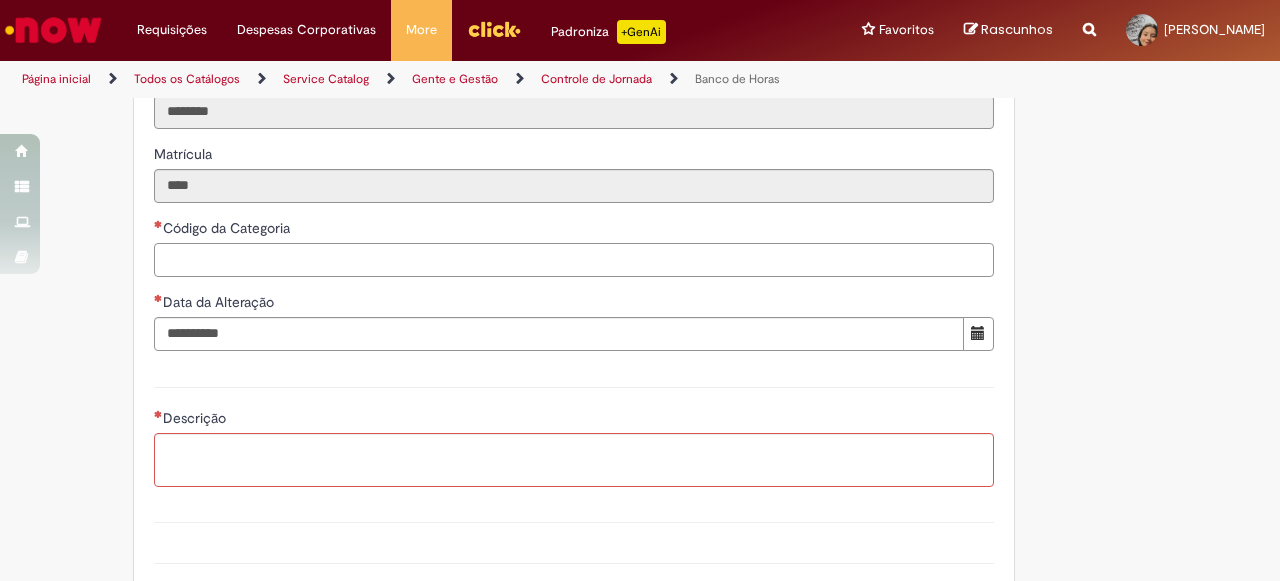 scroll, scrollTop: 1277, scrollLeft: 0, axis: vertical 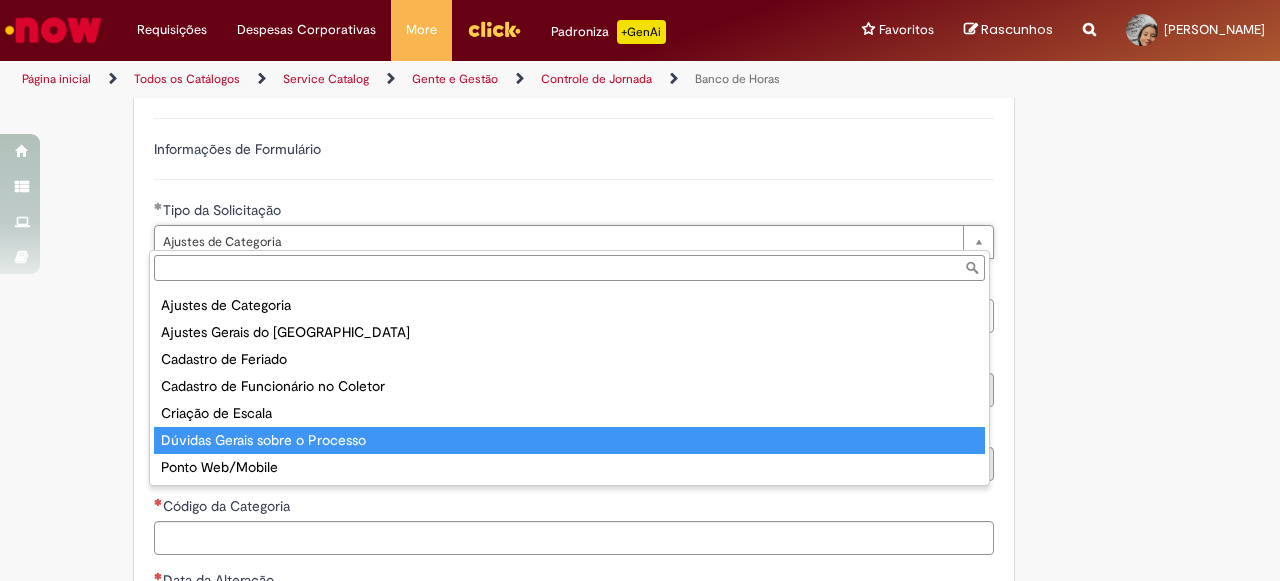 type on "**********" 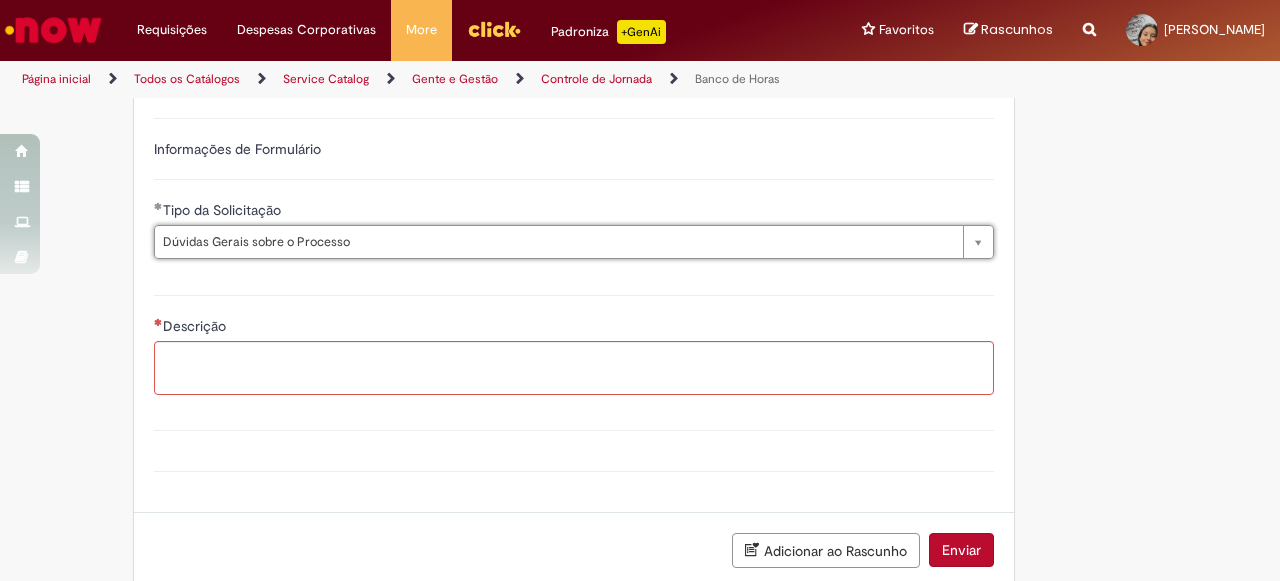 scroll, scrollTop: 1386, scrollLeft: 0, axis: vertical 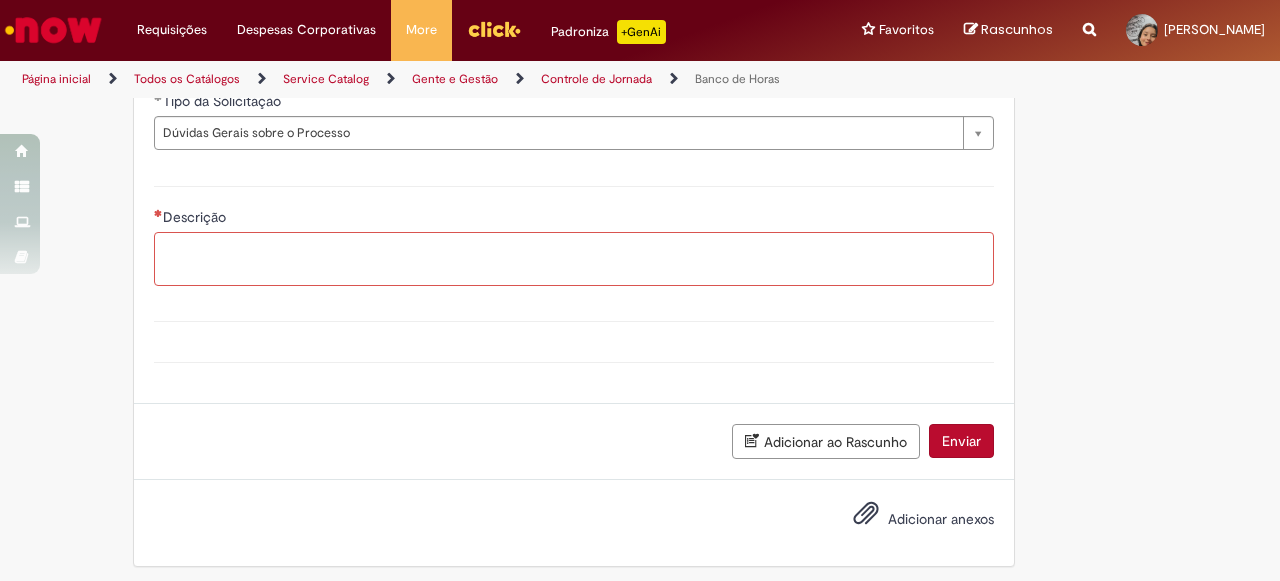 click on "Descrição" at bounding box center (574, 259) 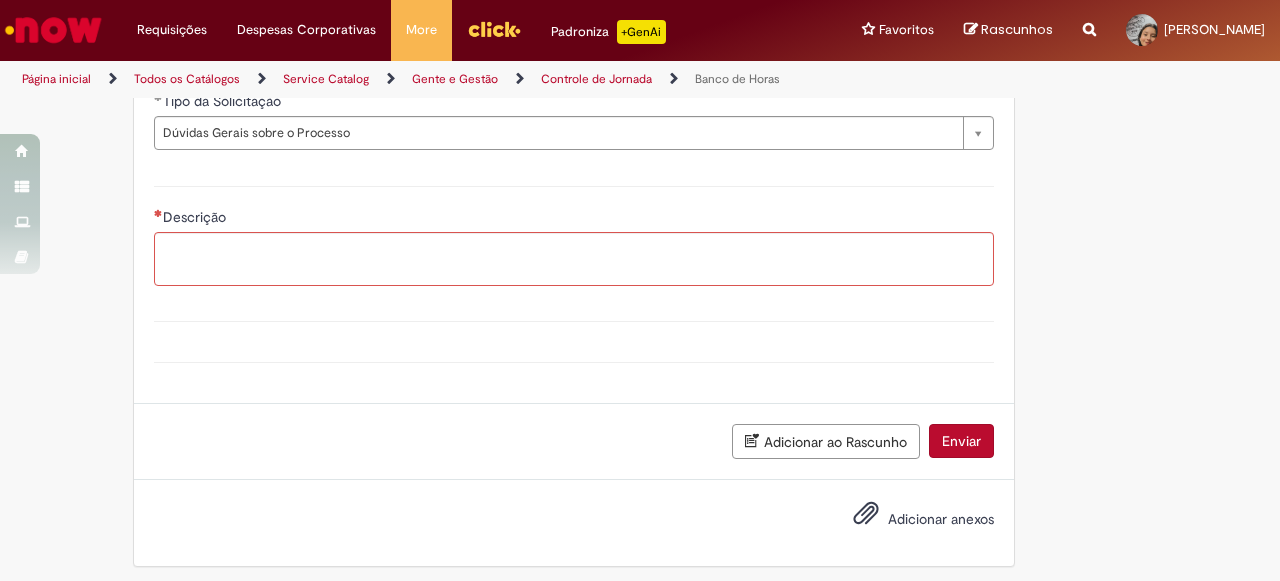click on "Adicionar anexos" at bounding box center (941, 519) 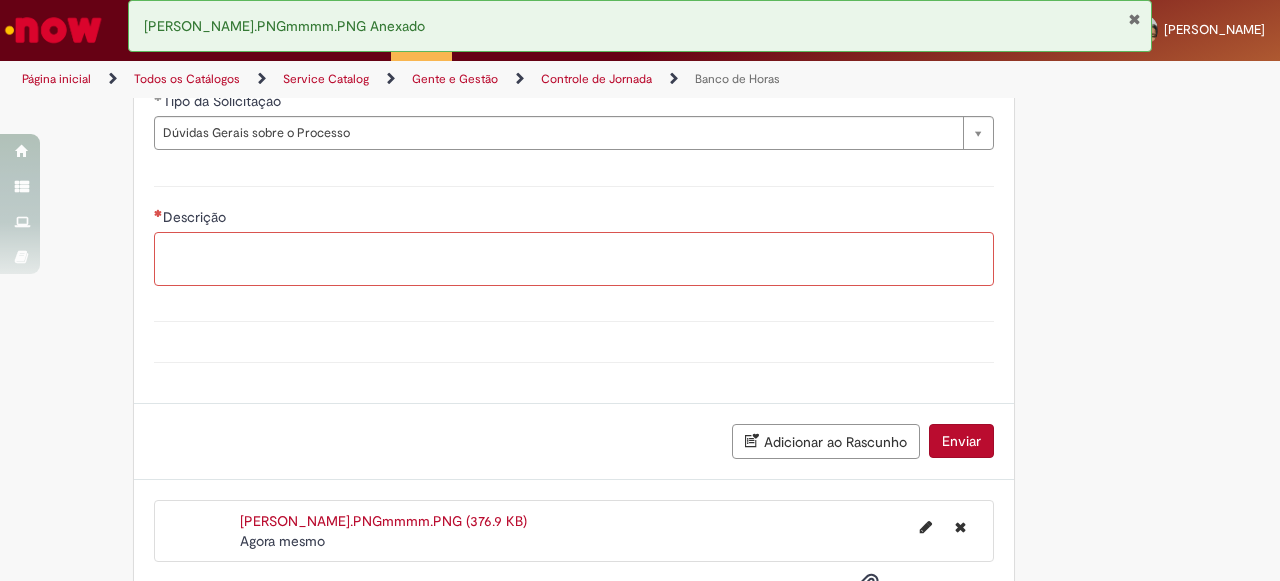 scroll, scrollTop: 1458, scrollLeft: 0, axis: vertical 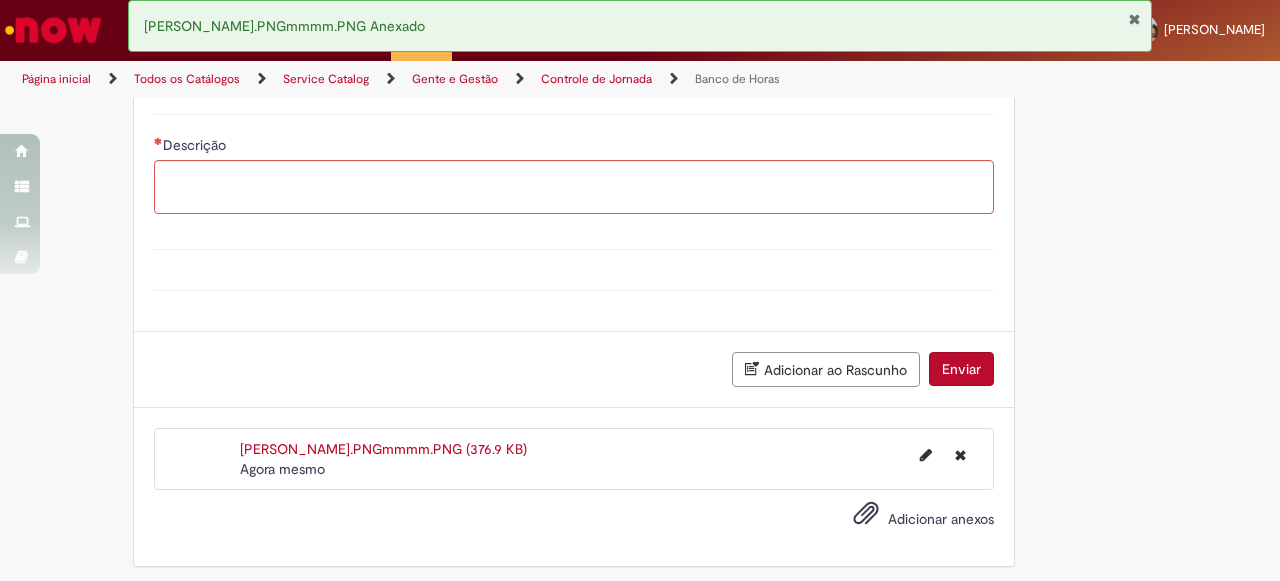 click on "Adicionar anexos" at bounding box center (941, 519) 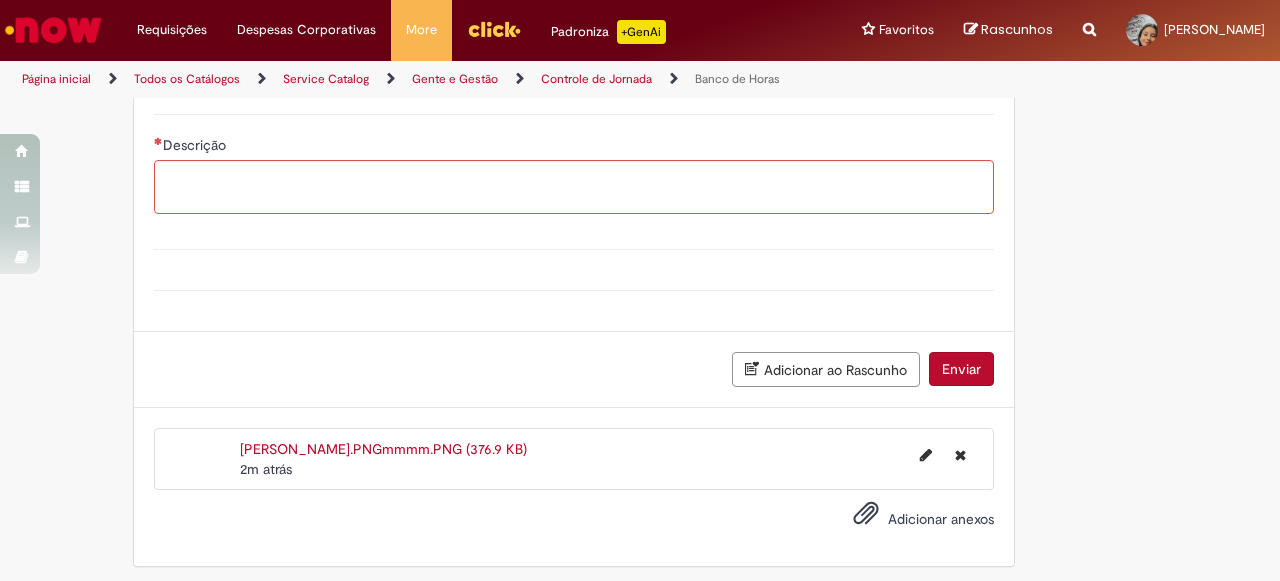 click on "Template(s)" at bounding box center [574, 249] 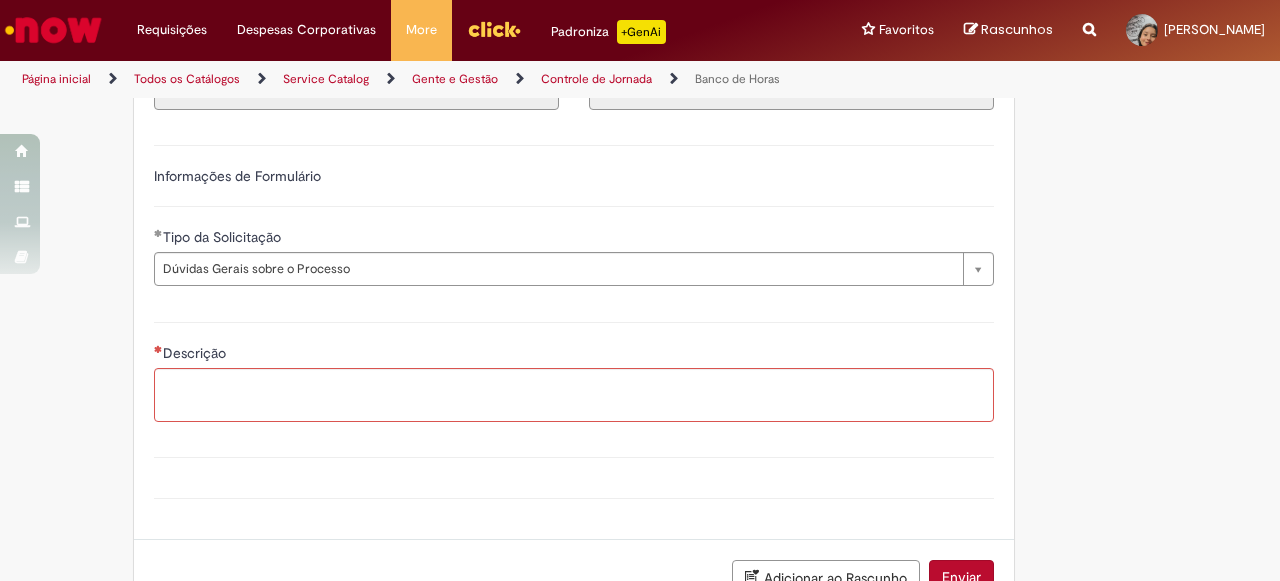 scroll, scrollTop: 1319, scrollLeft: 0, axis: vertical 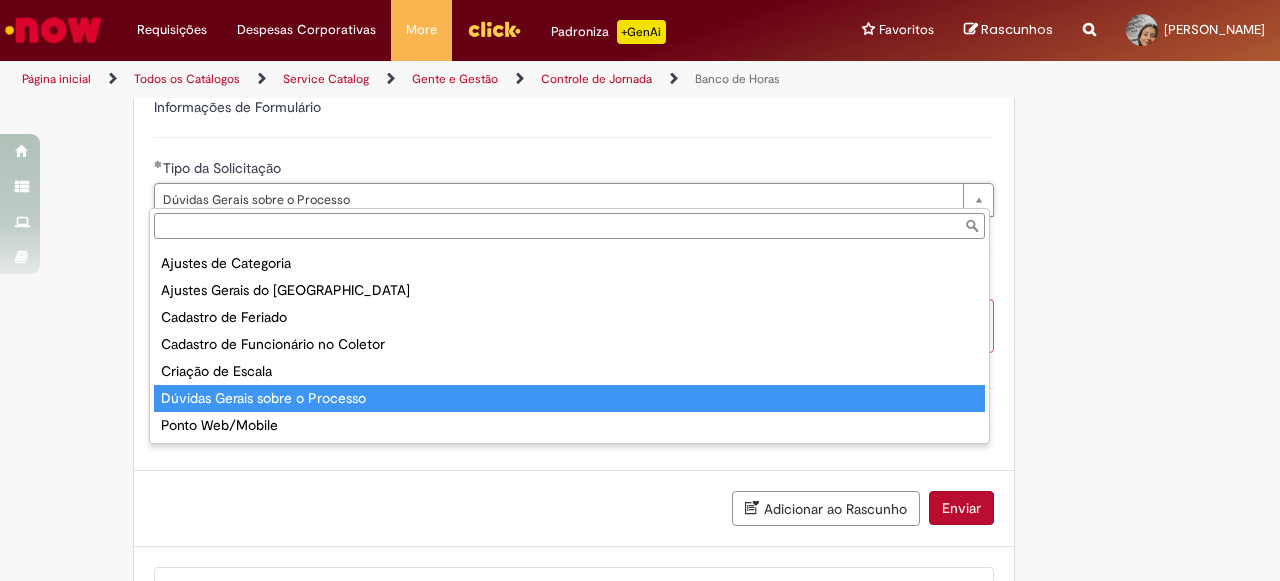 type on "**********" 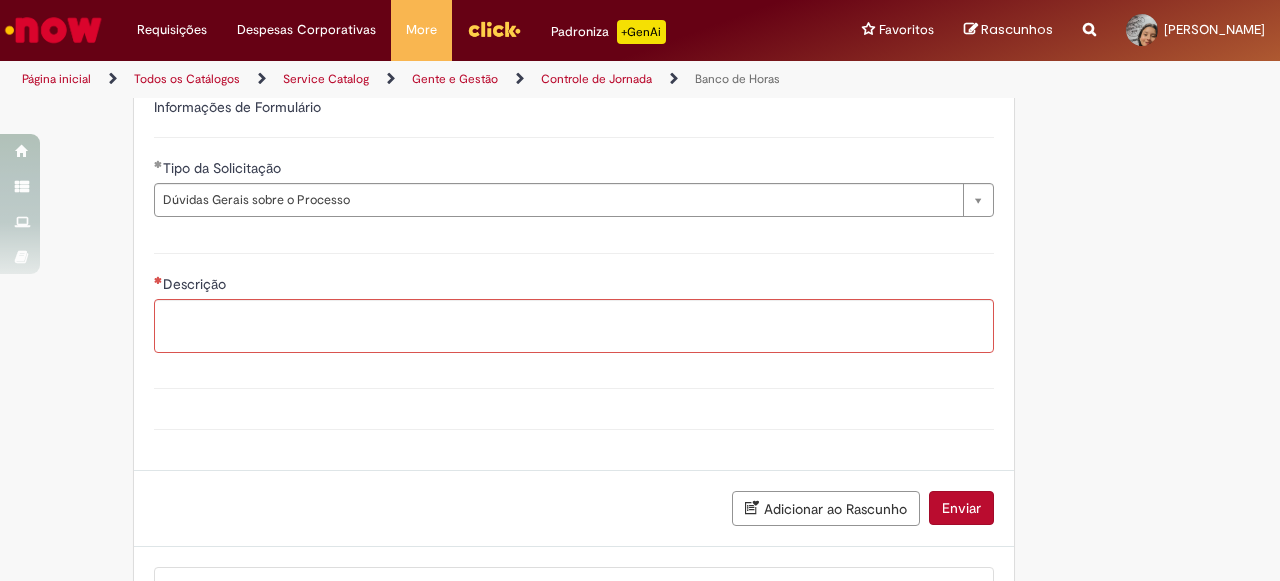 click on "**********" at bounding box center [640, -33] 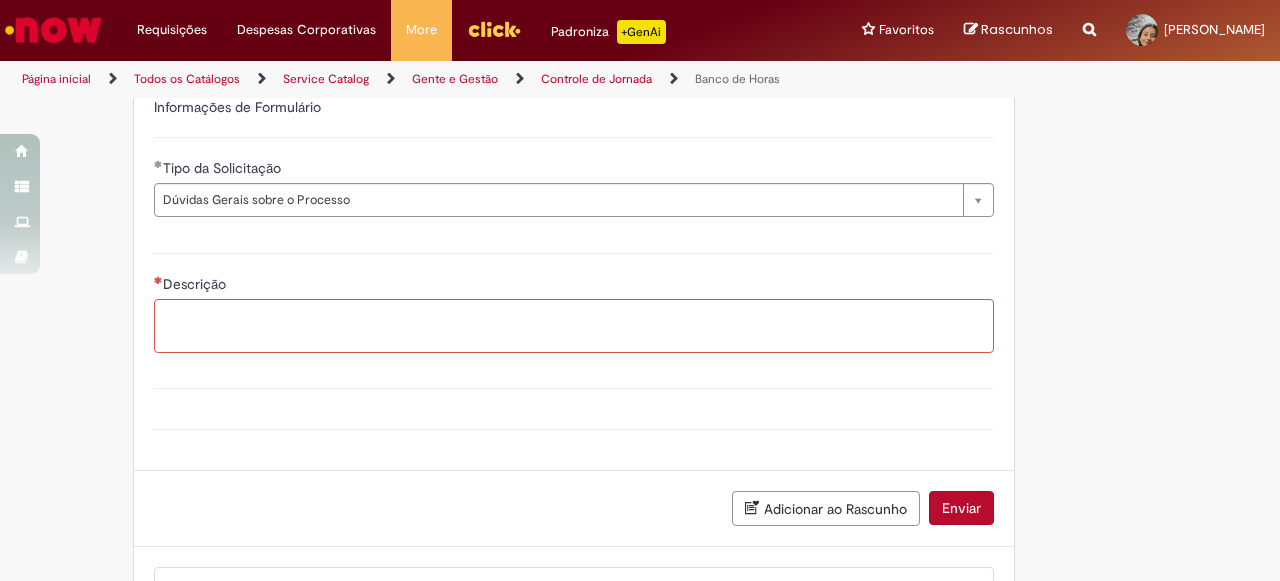 click on "Descrição" at bounding box center (574, 326) 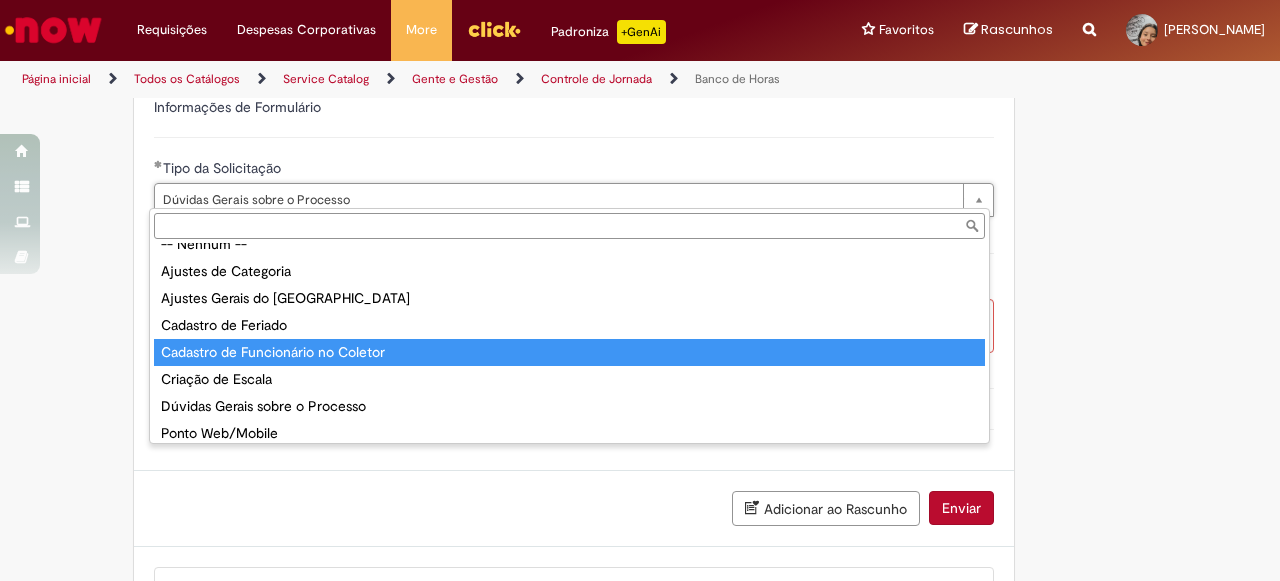 scroll, scrollTop: 0, scrollLeft: 0, axis: both 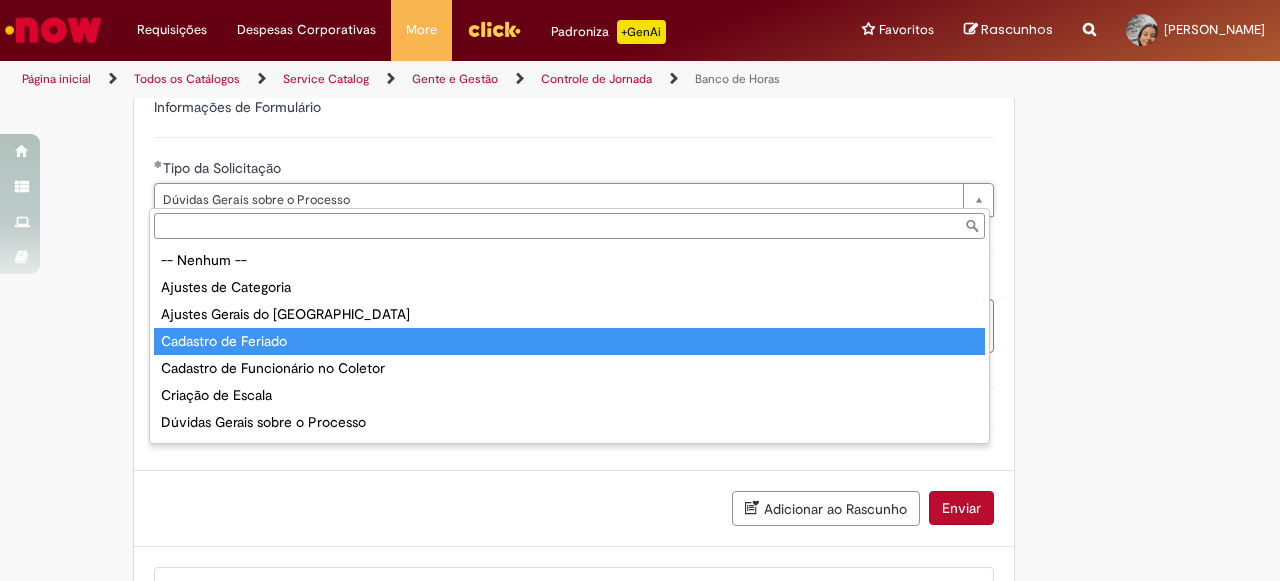 type on "**********" 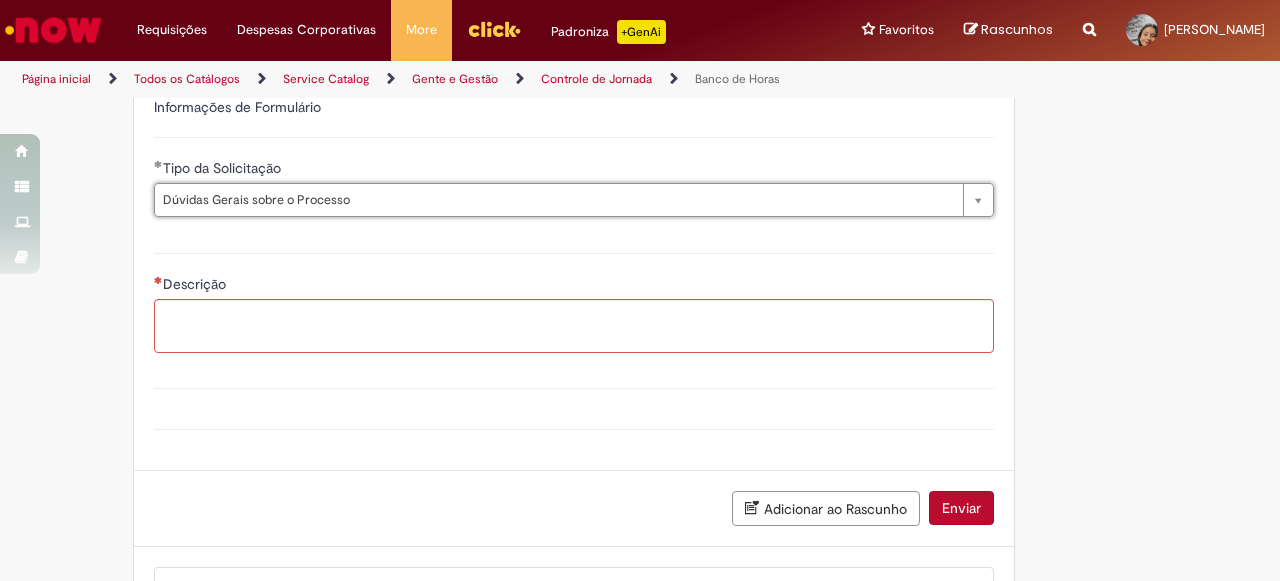scroll, scrollTop: 0, scrollLeft: 204, axis: horizontal 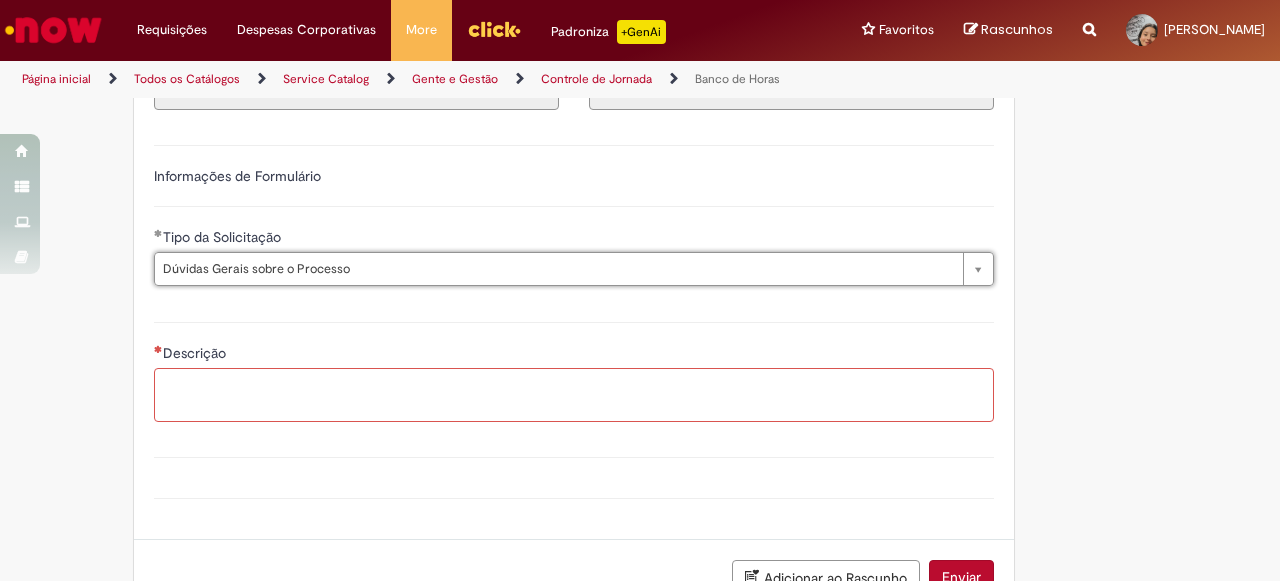 click on "Descrição" at bounding box center (574, 395) 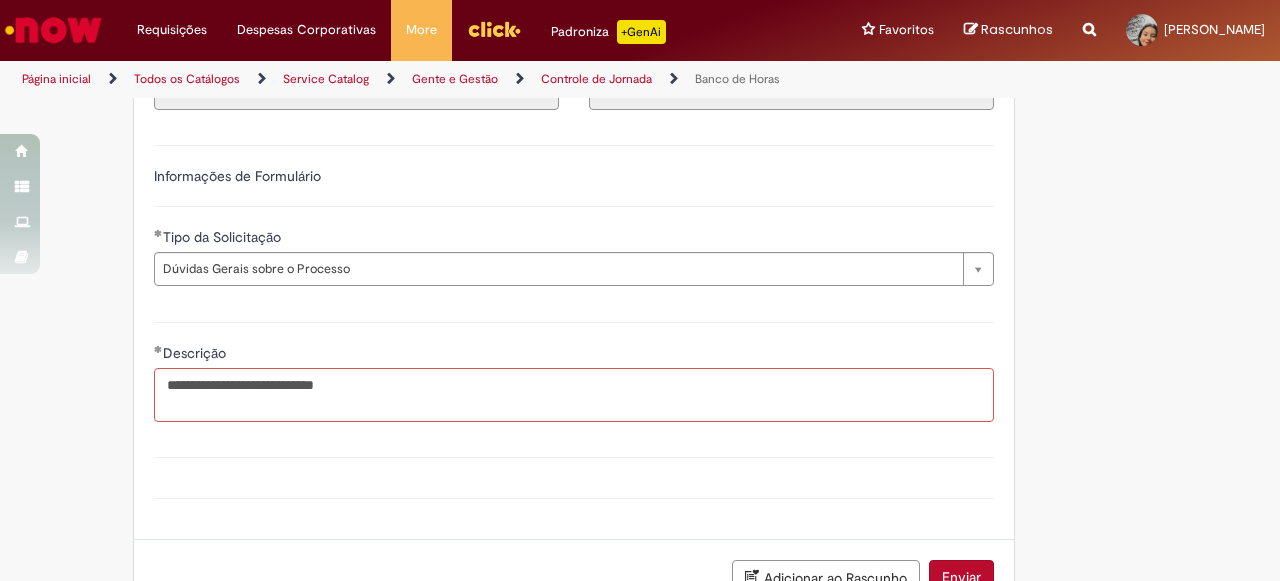 click on "**********" at bounding box center [574, 395] 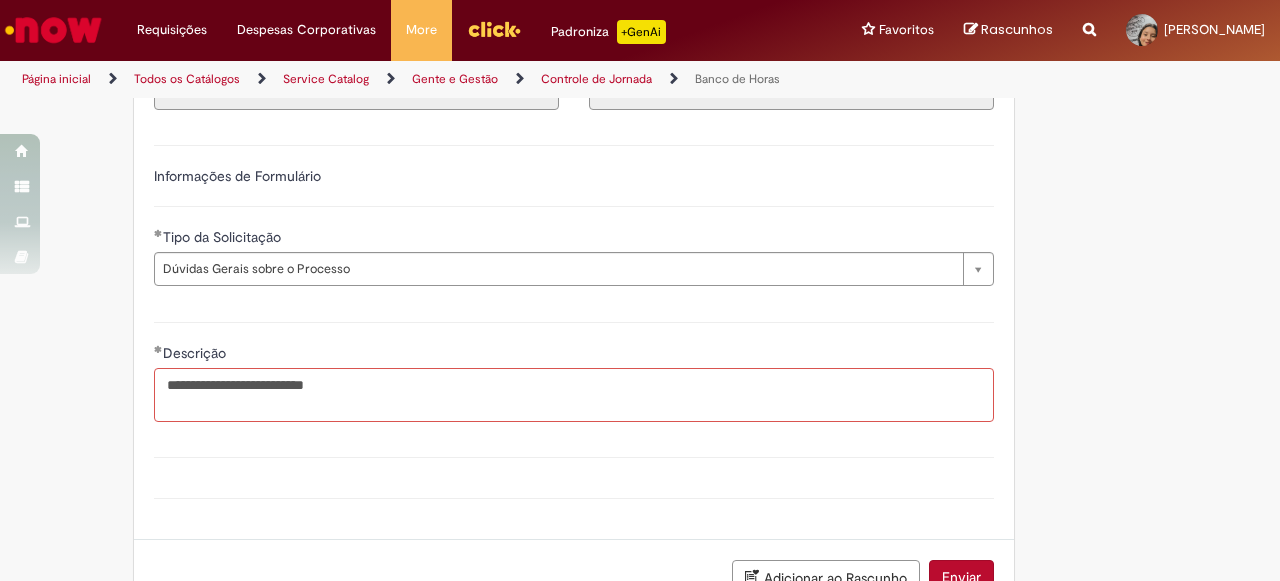 click on "**********" at bounding box center (574, 395) 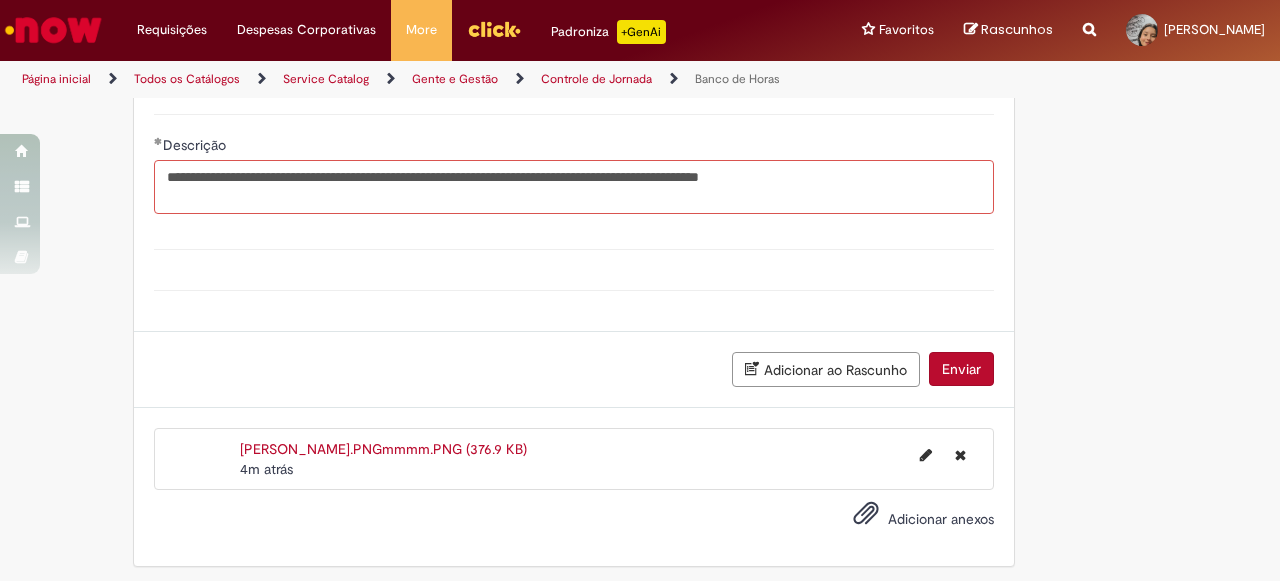 scroll, scrollTop: 1471, scrollLeft: 0, axis: vertical 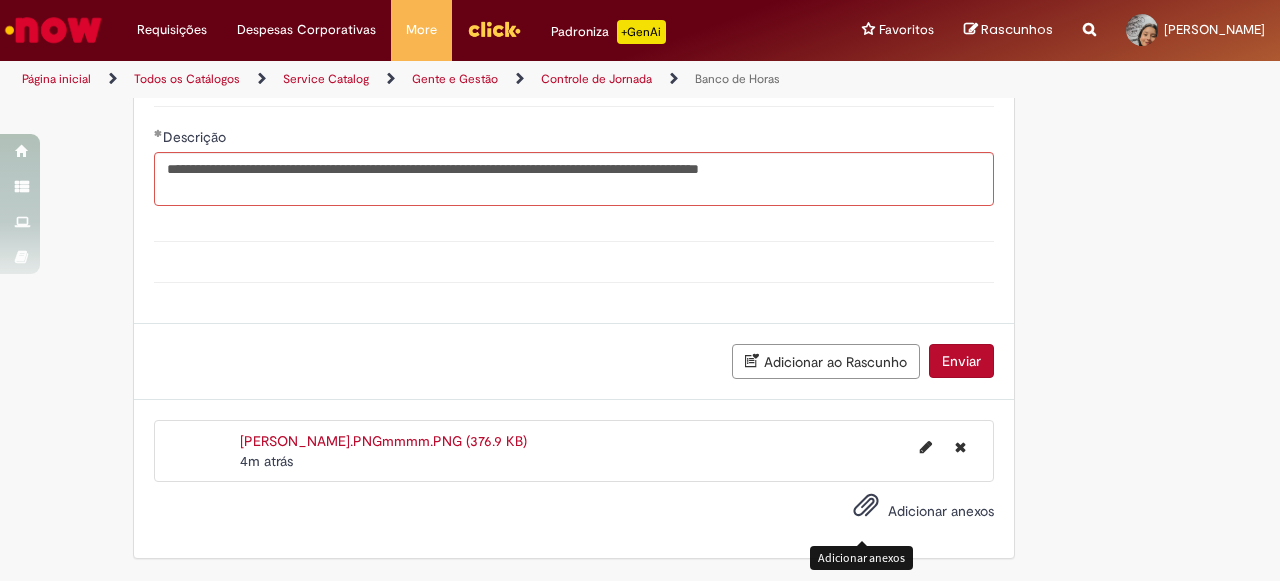 click on "Adicionar anexos" at bounding box center [941, 511] 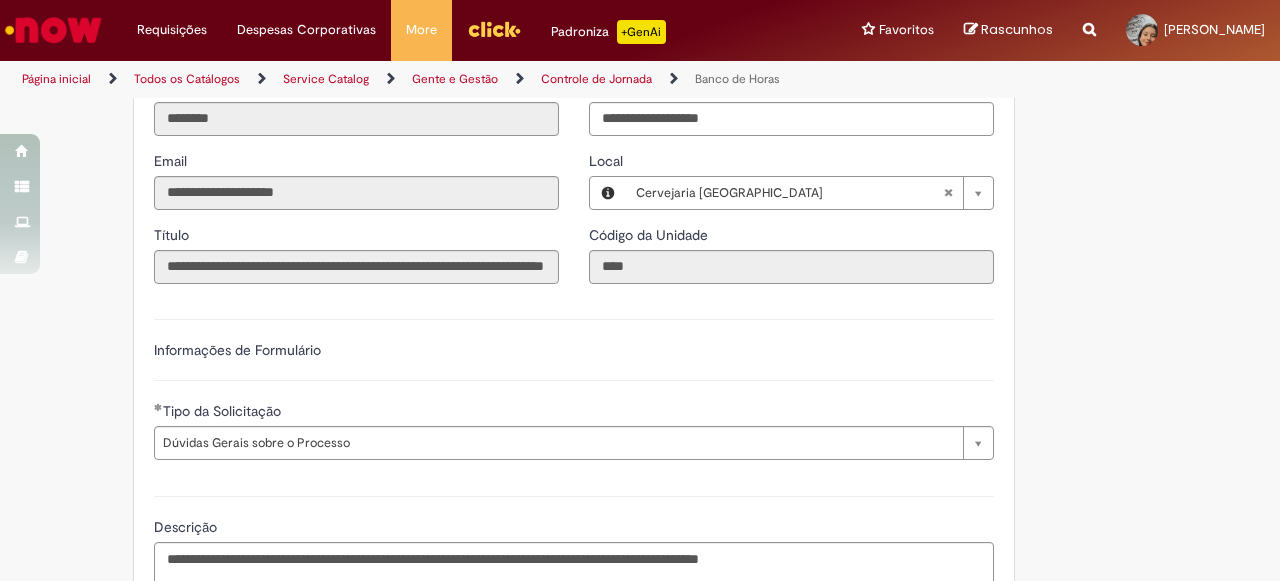 scroll, scrollTop: 1354, scrollLeft: 0, axis: vertical 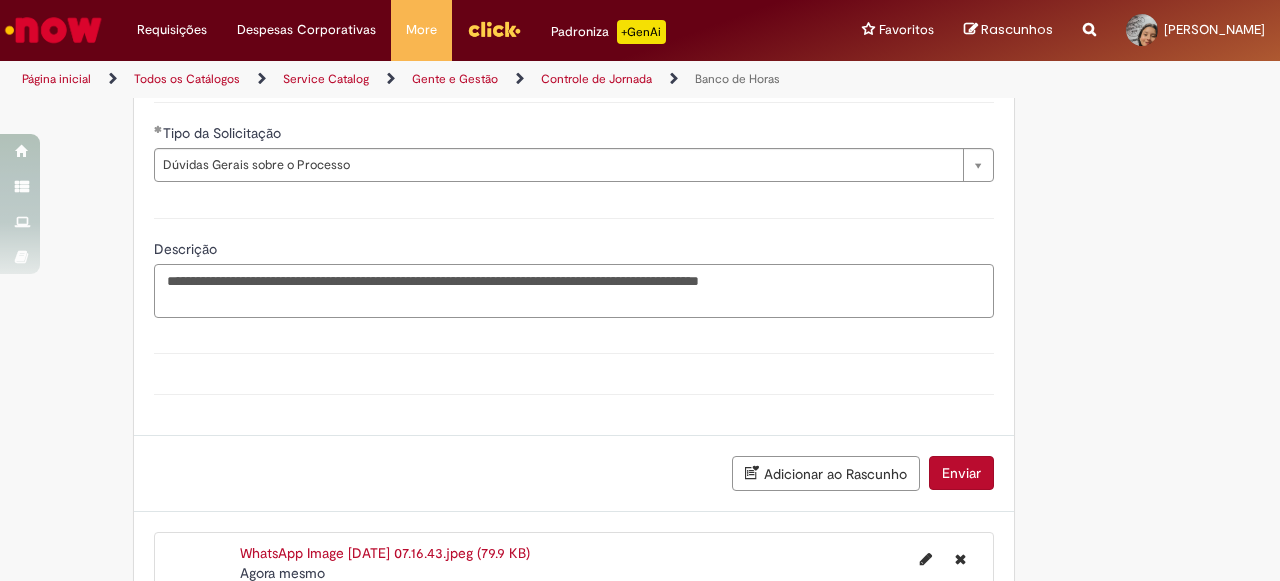 click on "**********" at bounding box center [574, 291] 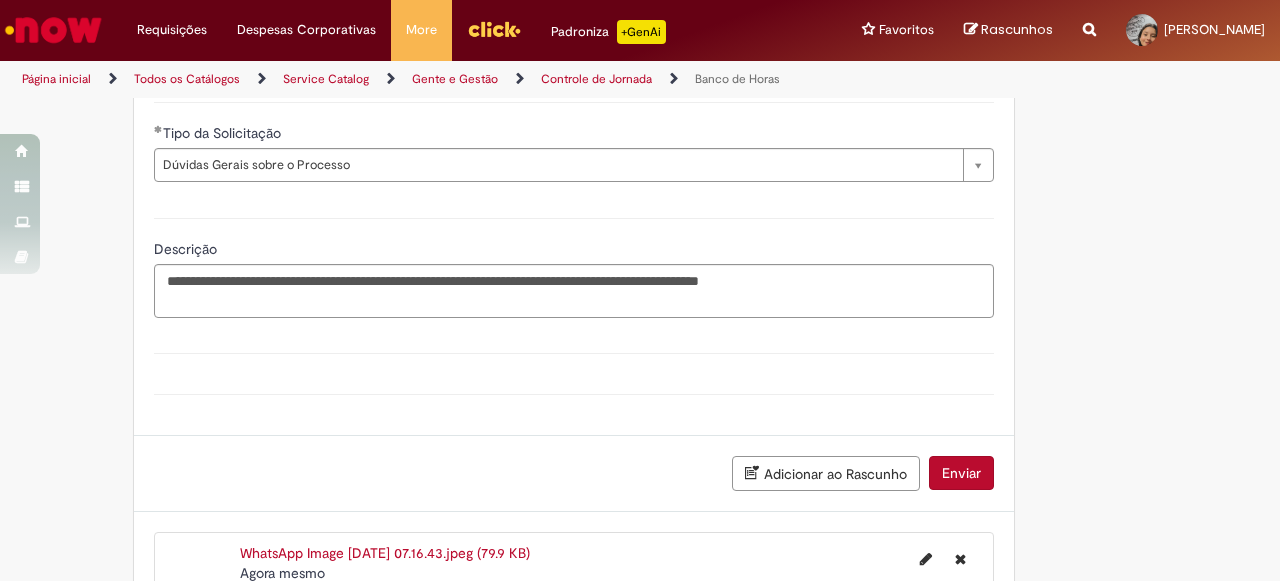 click on "Template(s)" at bounding box center (574, 353) 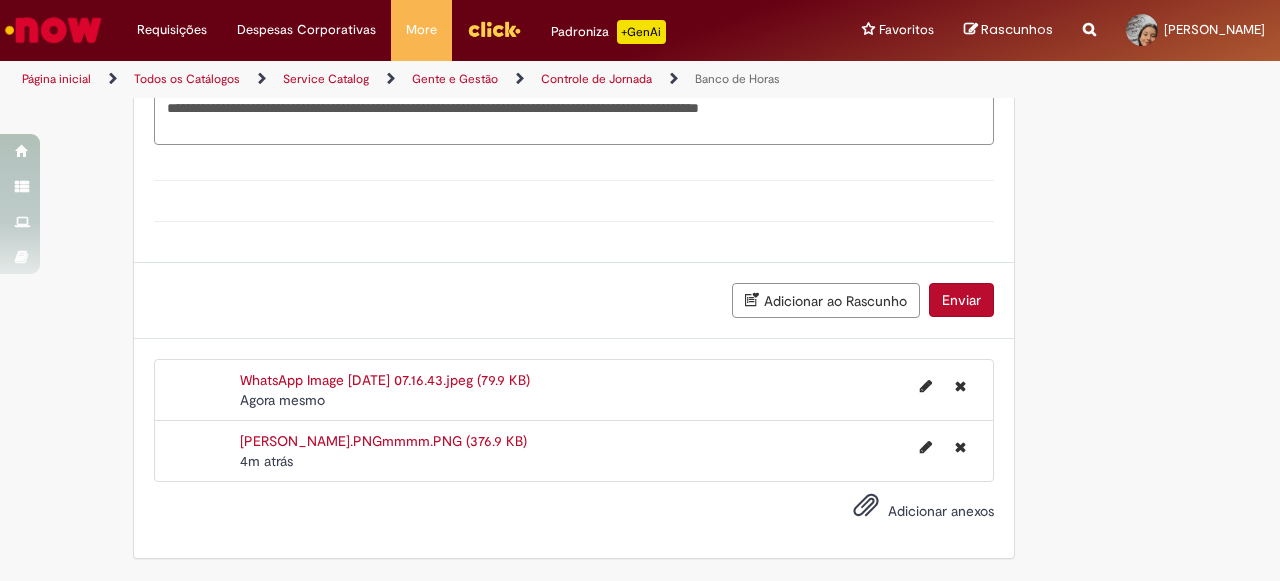 scroll, scrollTop: 1424, scrollLeft: 0, axis: vertical 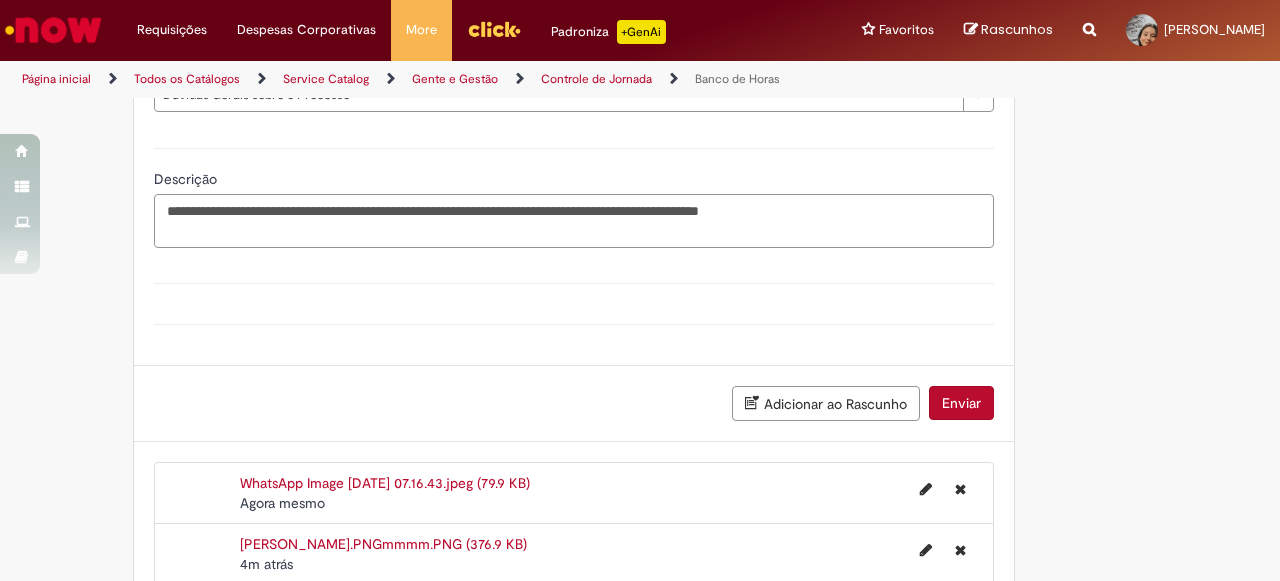 click on "**********" at bounding box center (574, 221) 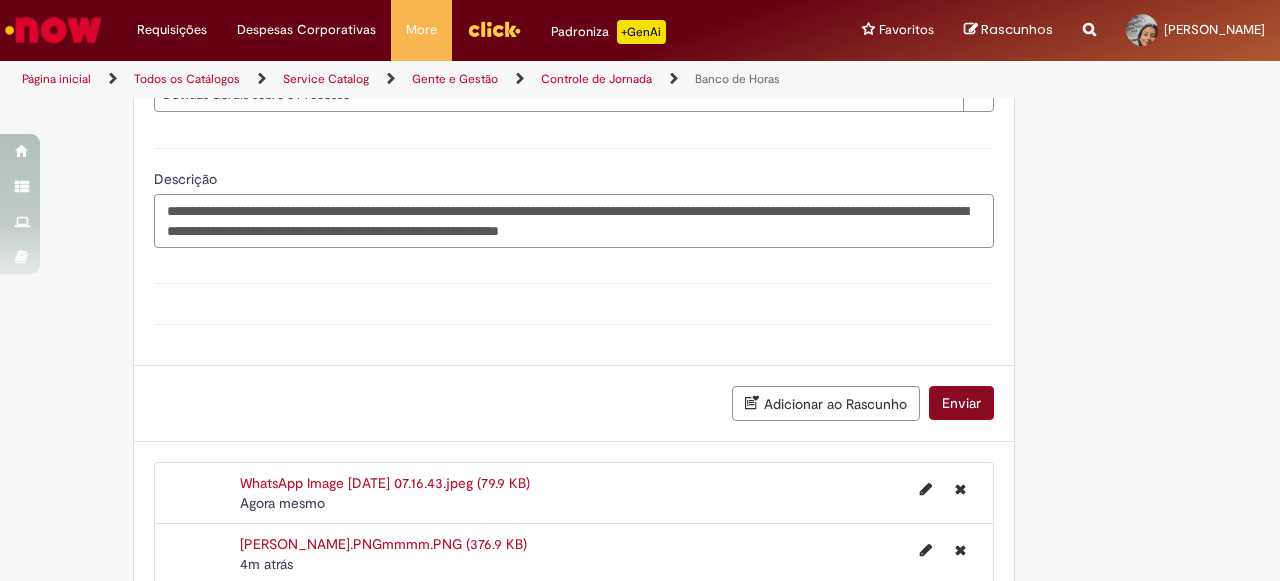 type on "**********" 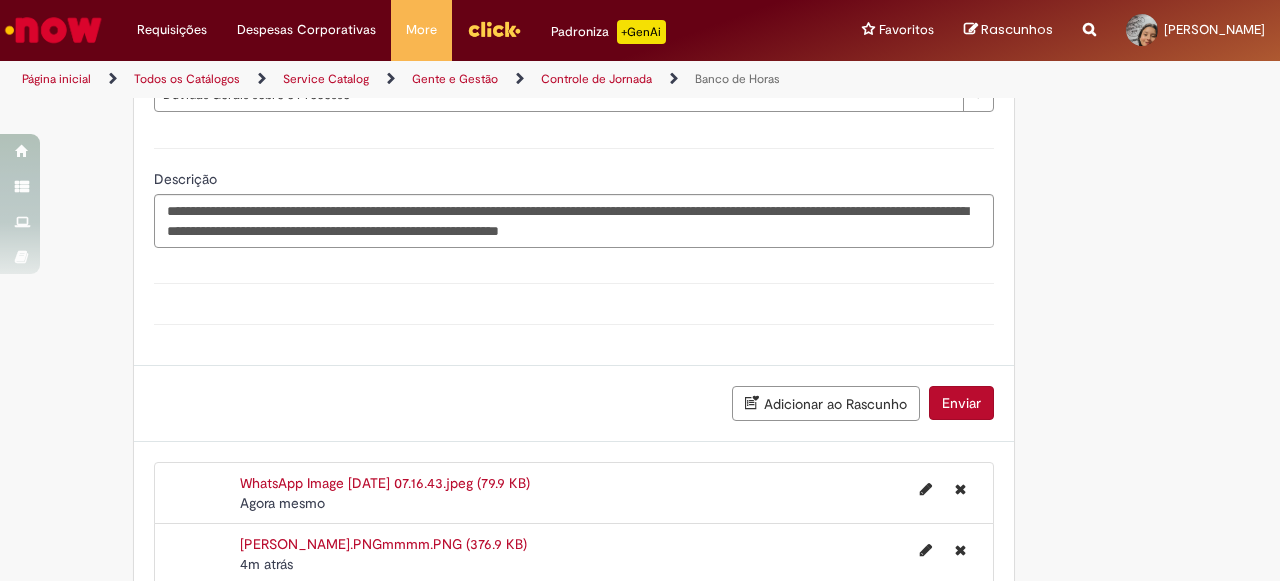 click on "Enviar" at bounding box center [961, 403] 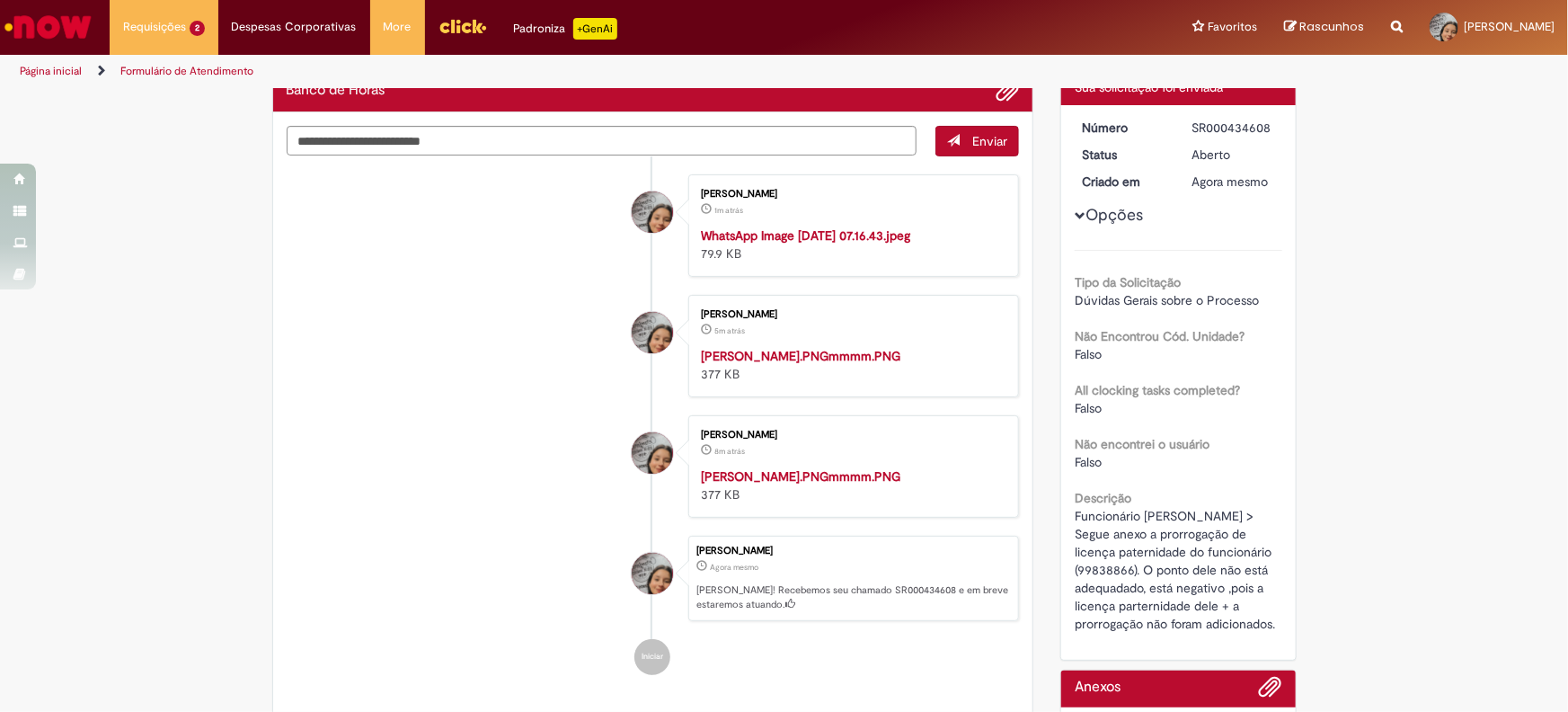 scroll, scrollTop: 39, scrollLeft: 0, axis: vertical 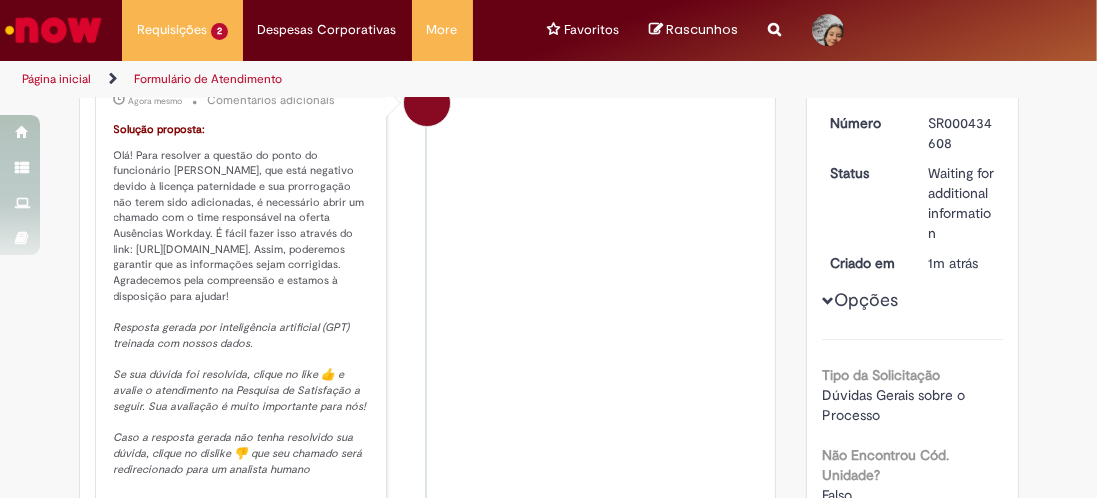click on "Solução proposta: Olá! Para resolver a questão do ponto do funcionário [PERSON_NAME], que está negativo devido à licença paternidade e sua prorrogação não terem sido adicionadas, é necessário abrir um chamado com o time responsável na oferta Ausências Workday. É fácil fazer isso através do link: [URL][DOMAIN_NAME]. Assim, poderemos garantir que as informações sejam corrigidas. Agradecemos pela compreensão e estamos à disposição para ajudar!   Resposta gerada por inteligência artificial (GPT) treinada com nossos dados. Se sua dúvida foi resolvida, clique no like 👍 e avalie o atendimento na Pesquisa de Satisfação a seguir. Sua avaliação é muito importante para nós! Caso a resposta gerada não tenha resolvido sua dúvida, clique no dislike 👎 que seu chamado será redirecionado para um analista humano" at bounding box center (243, 299) 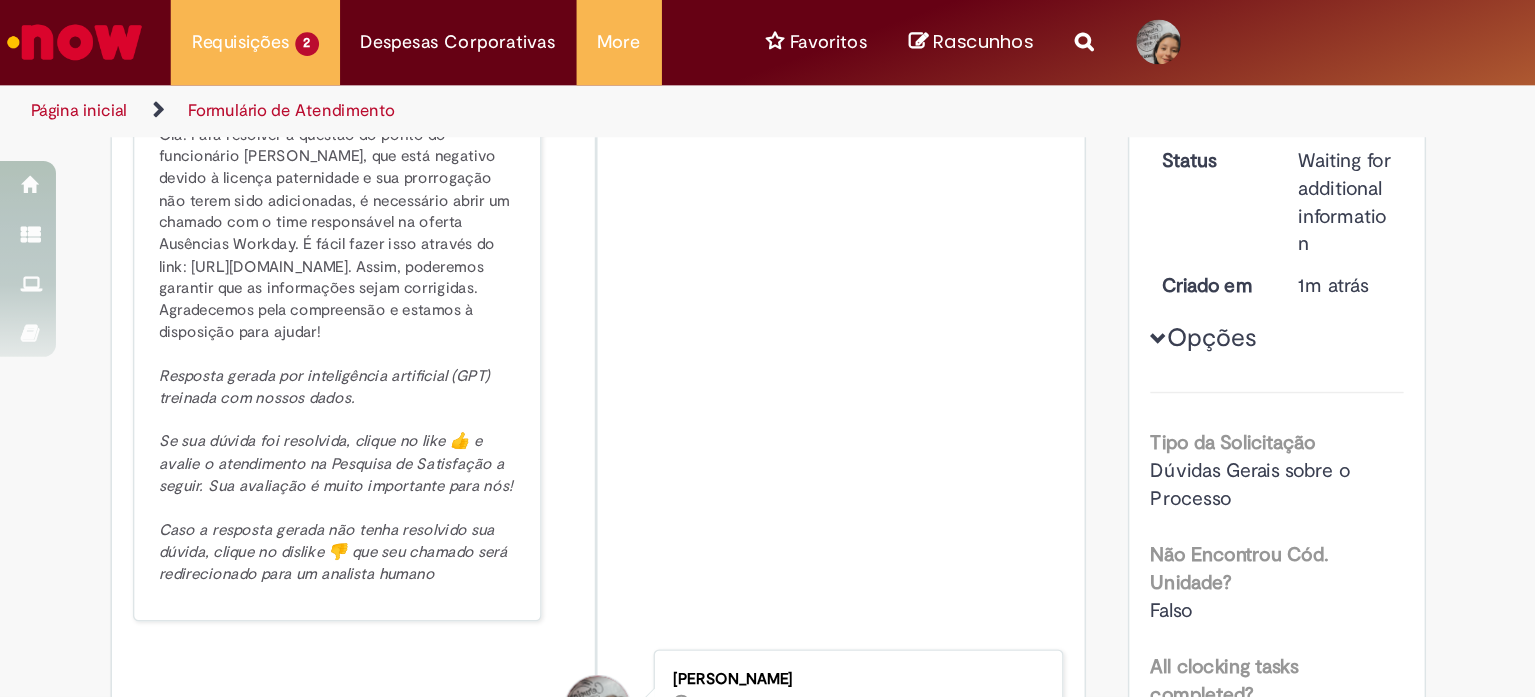scroll, scrollTop: 396, scrollLeft: 0, axis: vertical 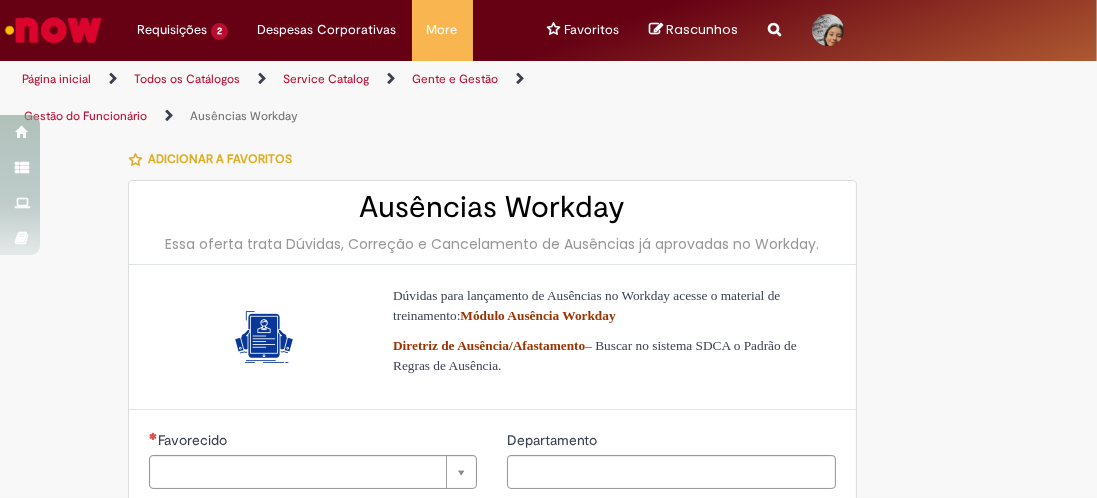 type on "********" 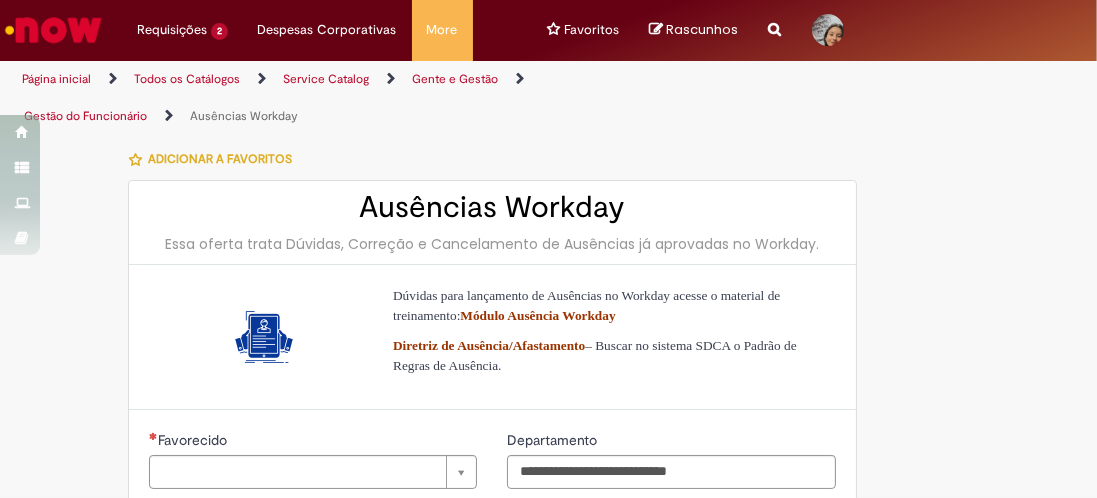 type on "**********" 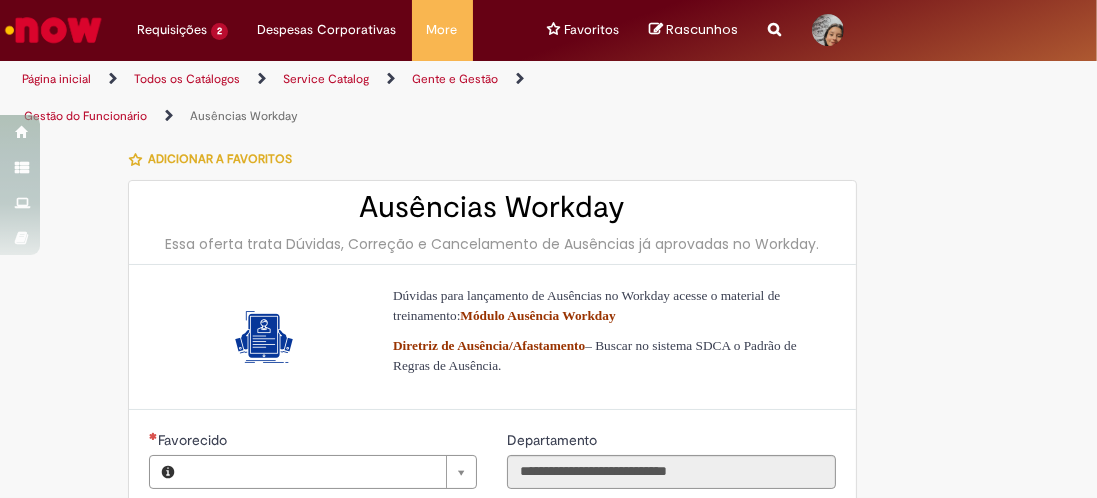 type on "**********" 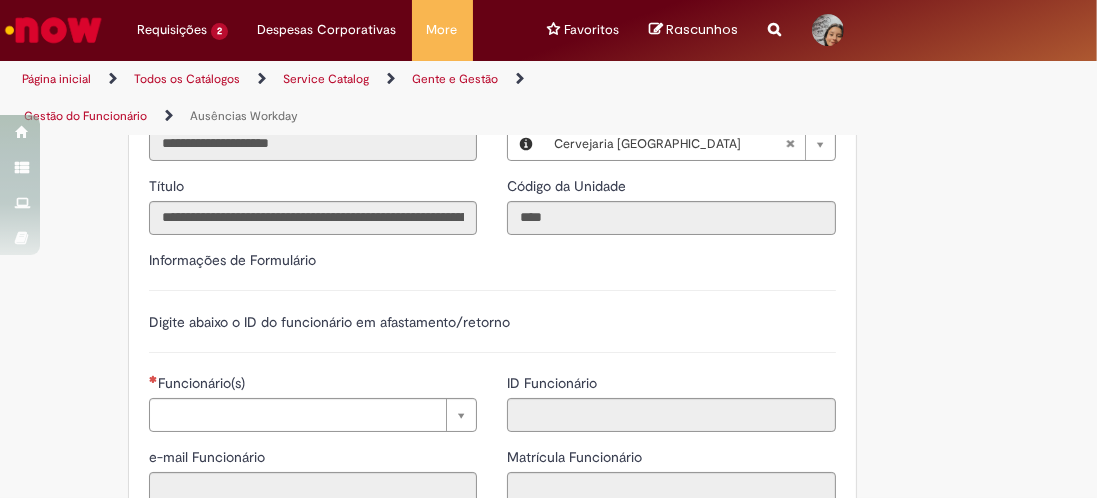 scroll, scrollTop: 595, scrollLeft: 0, axis: vertical 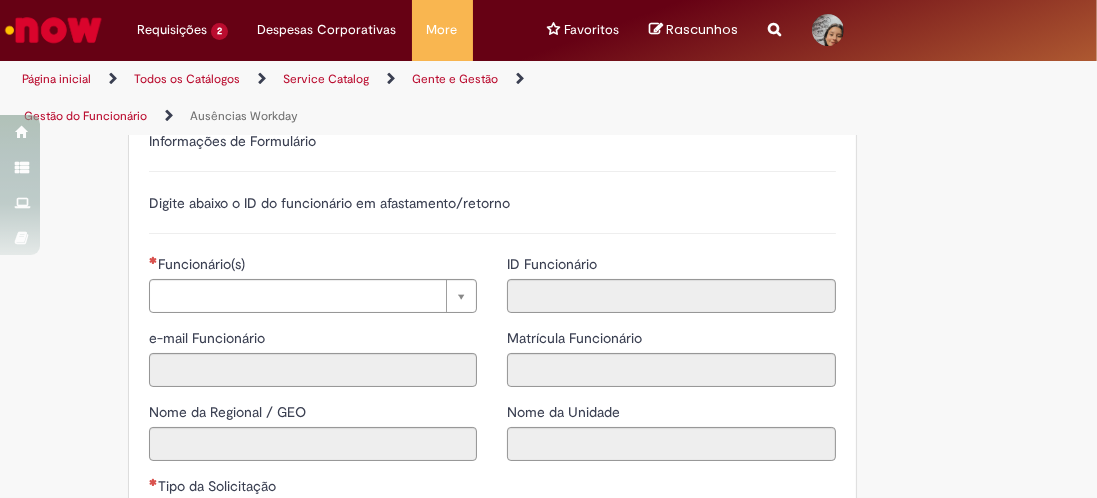 click on "Funcionário(s)" at bounding box center [313, 266] 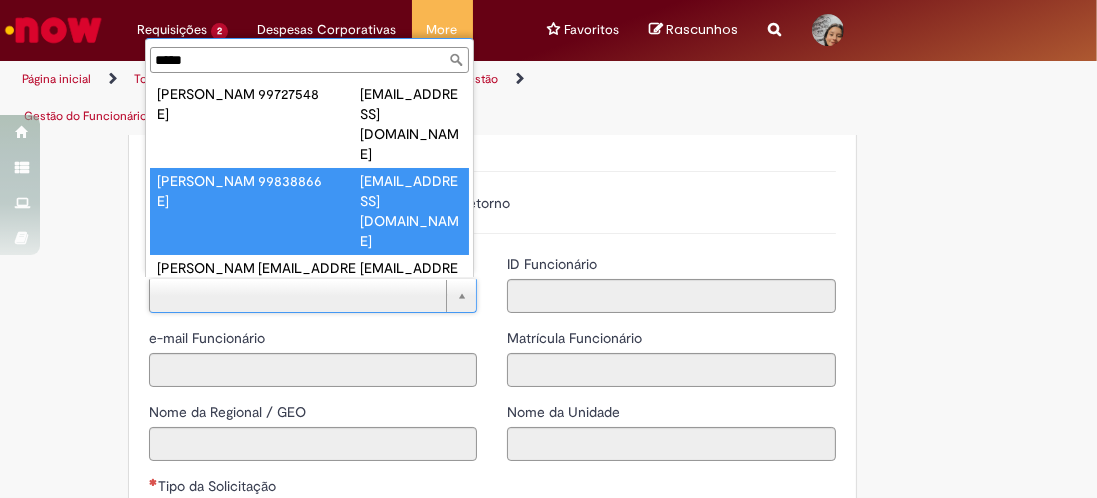type on "*****" 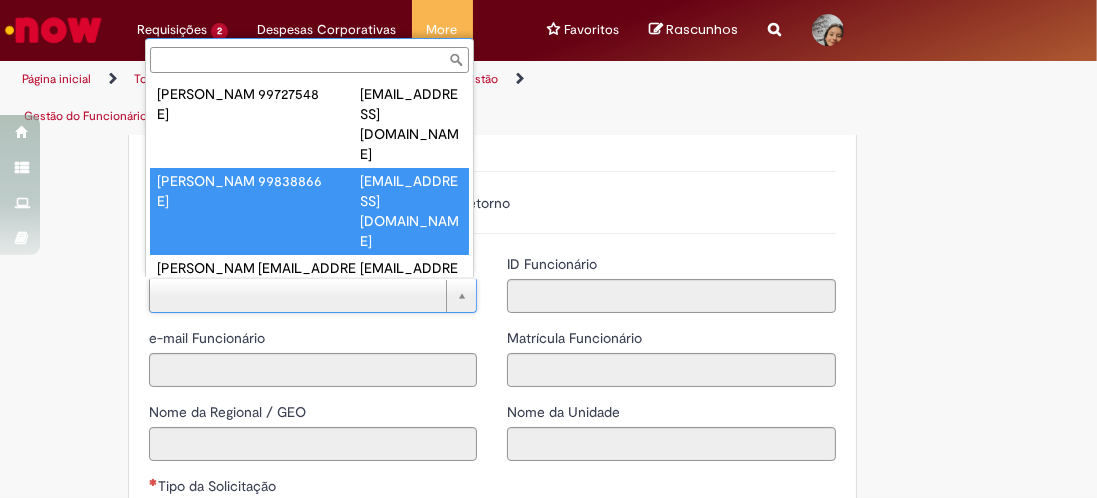 type on "**********" 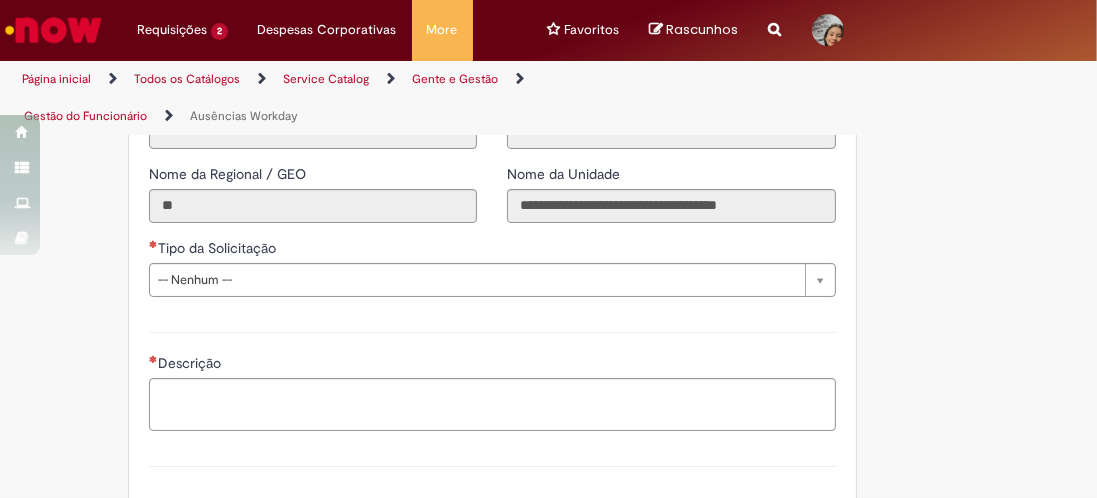 scroll, scrollTop: 892, scrollLeft: 0, axis: vertical 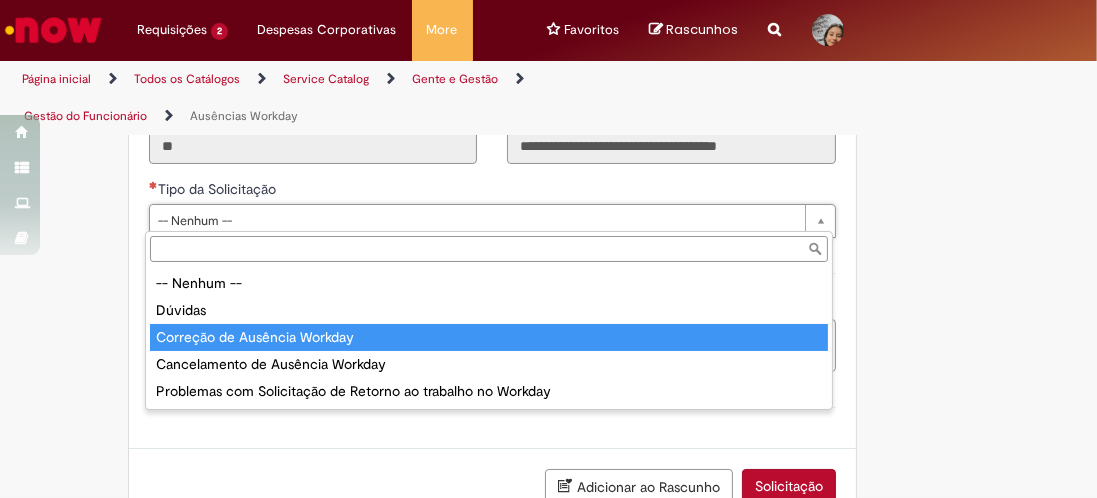 type on "**********" 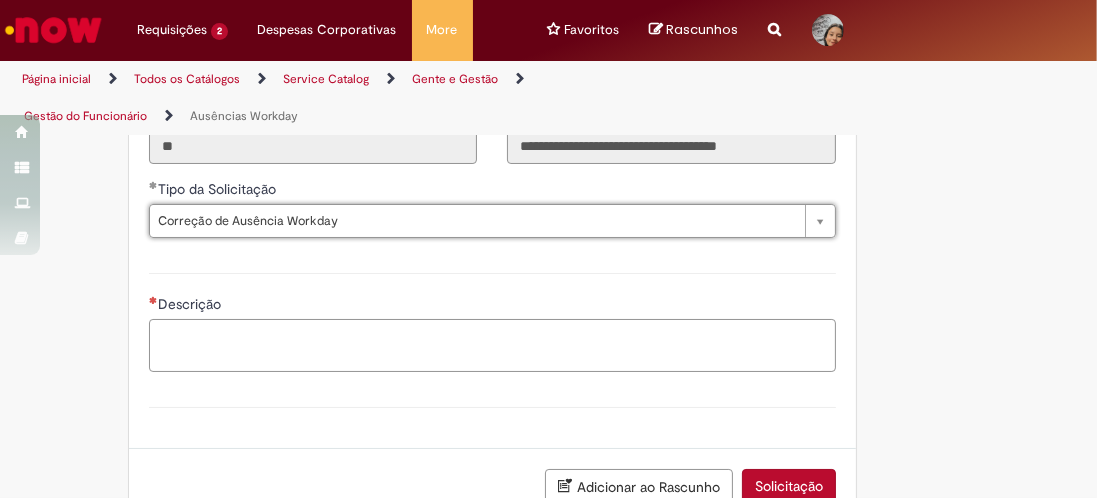 click on "Descrição" at bounding box center [492, 345] 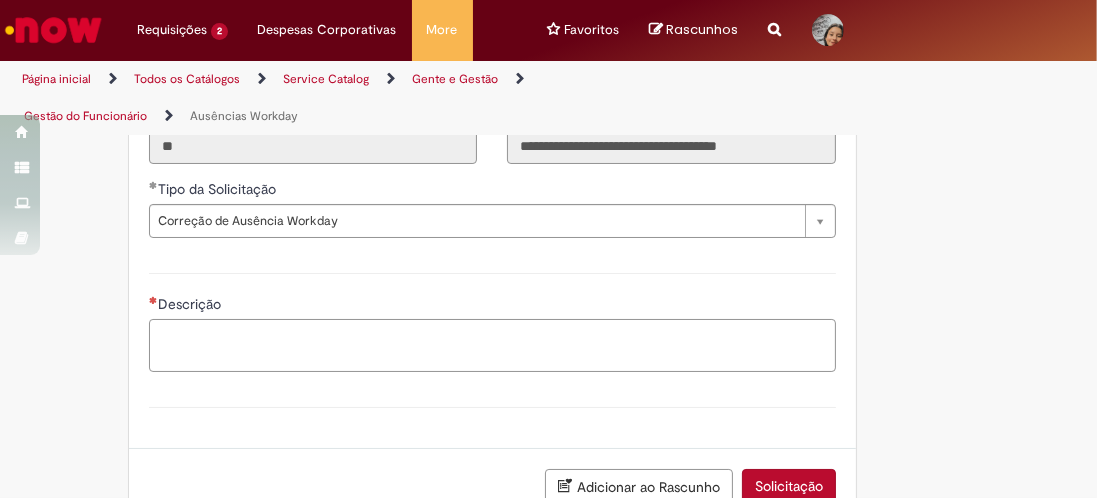 paste on "**********" 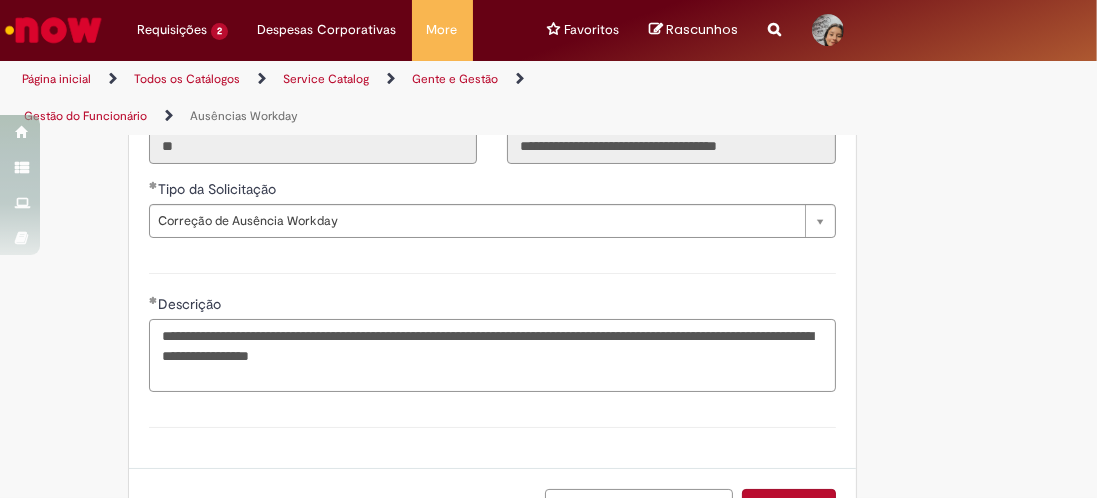 drag, startPoint x: 319, startPoint y: 376, endPoint x: 149, endPoint y: 314, distance: 180.95303 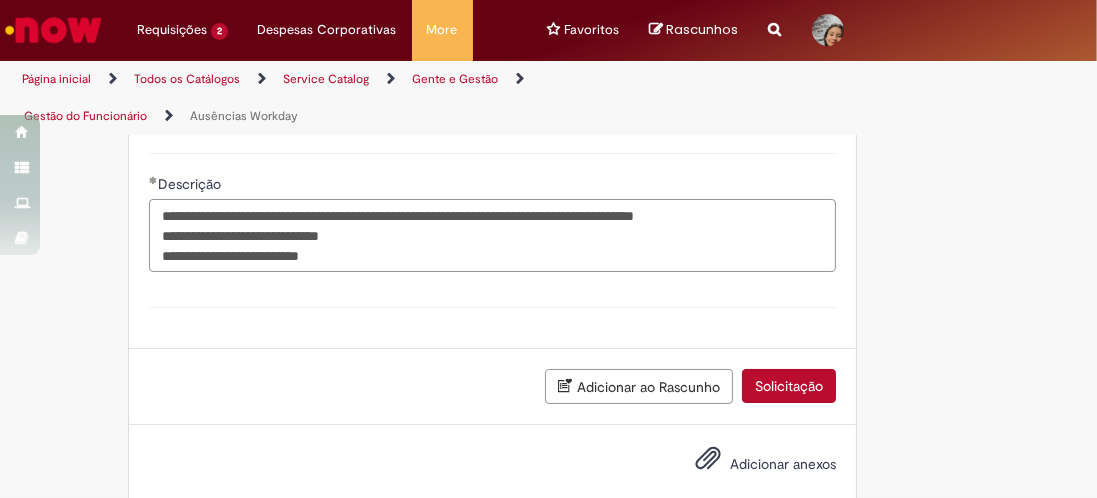 scroll, scrollTop: 1042, scrollLeft: 0, axis: vertical 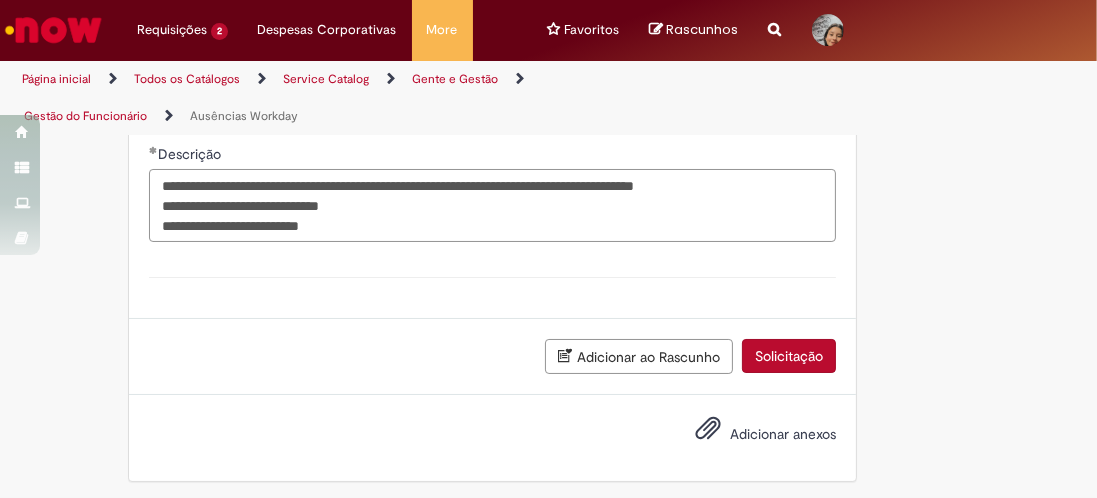 type on "**********" 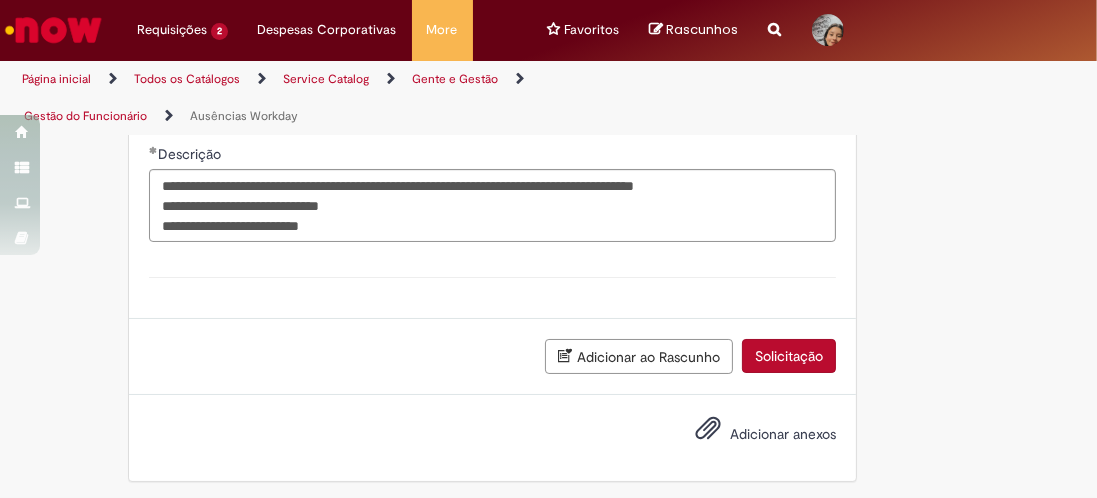 click on "Adicionar anexos" at bounding box center (783, 434) 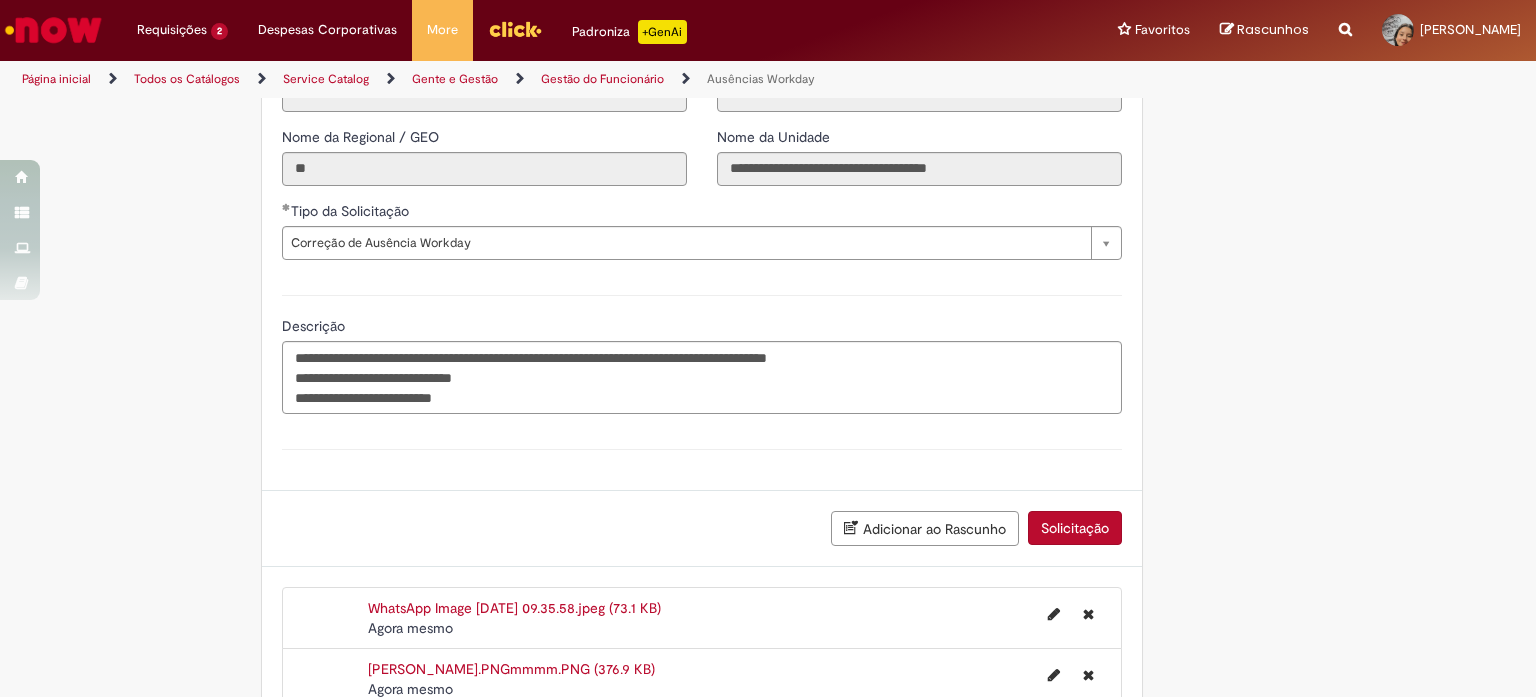scroll, scrollTop: 984, scrollLeft: 0, axis: vertical 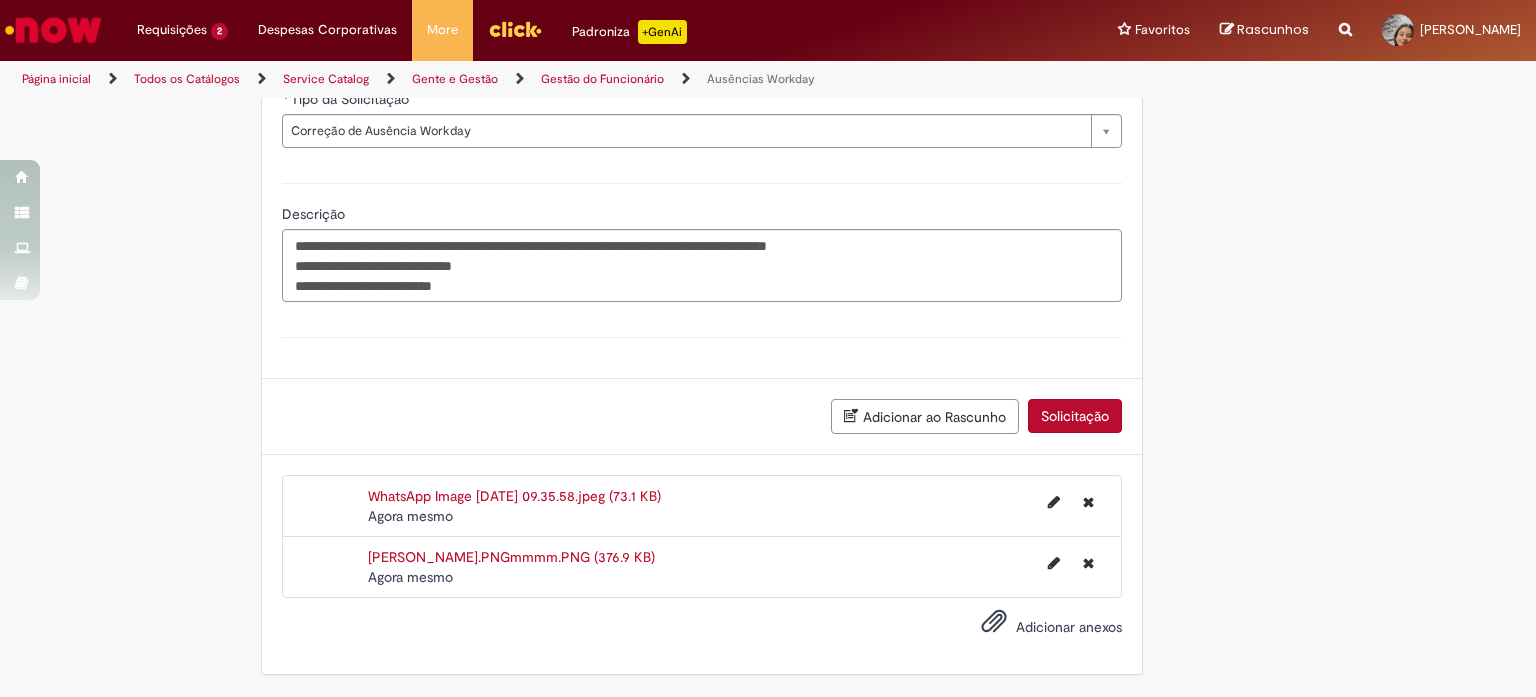 click on "Solicitação" at bounding box center (1075, 416) 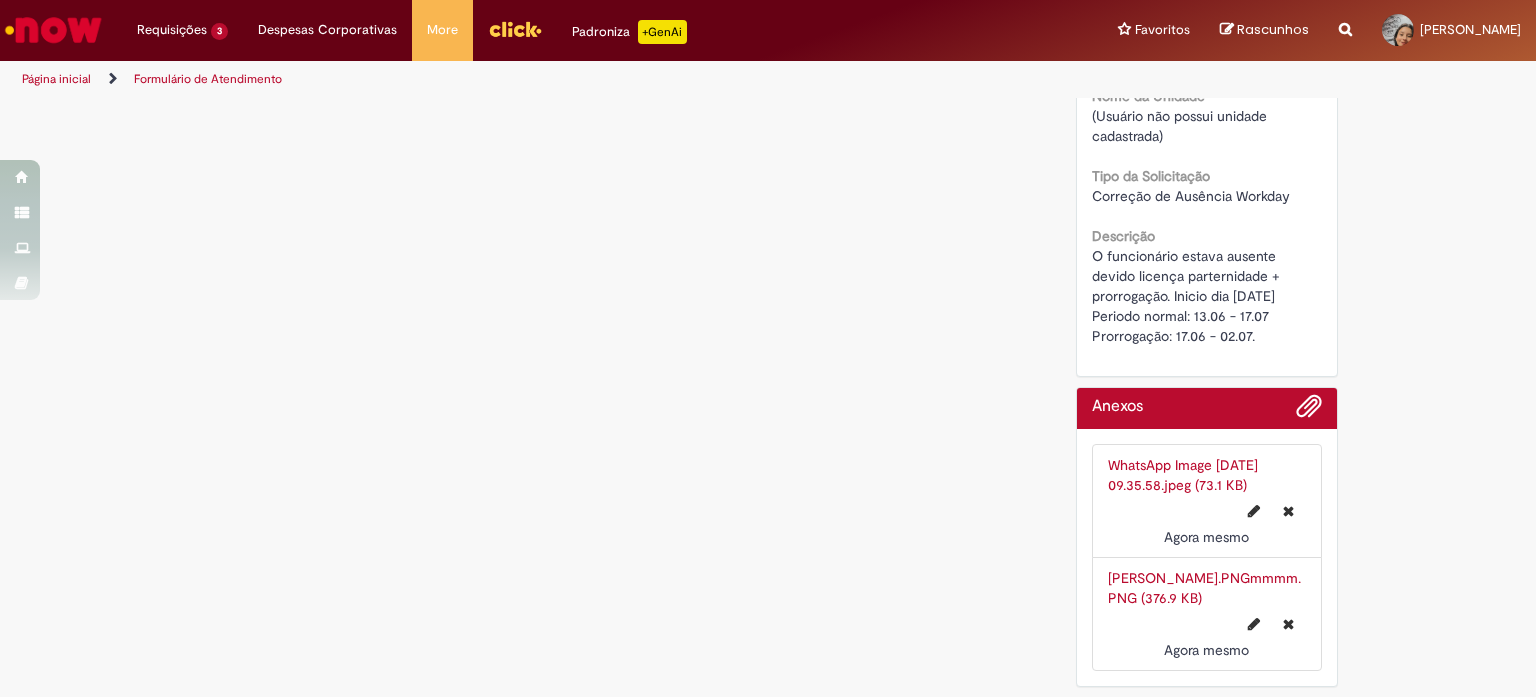 scroll, scrollTop: 0, scrollLeft: 0, axis: both 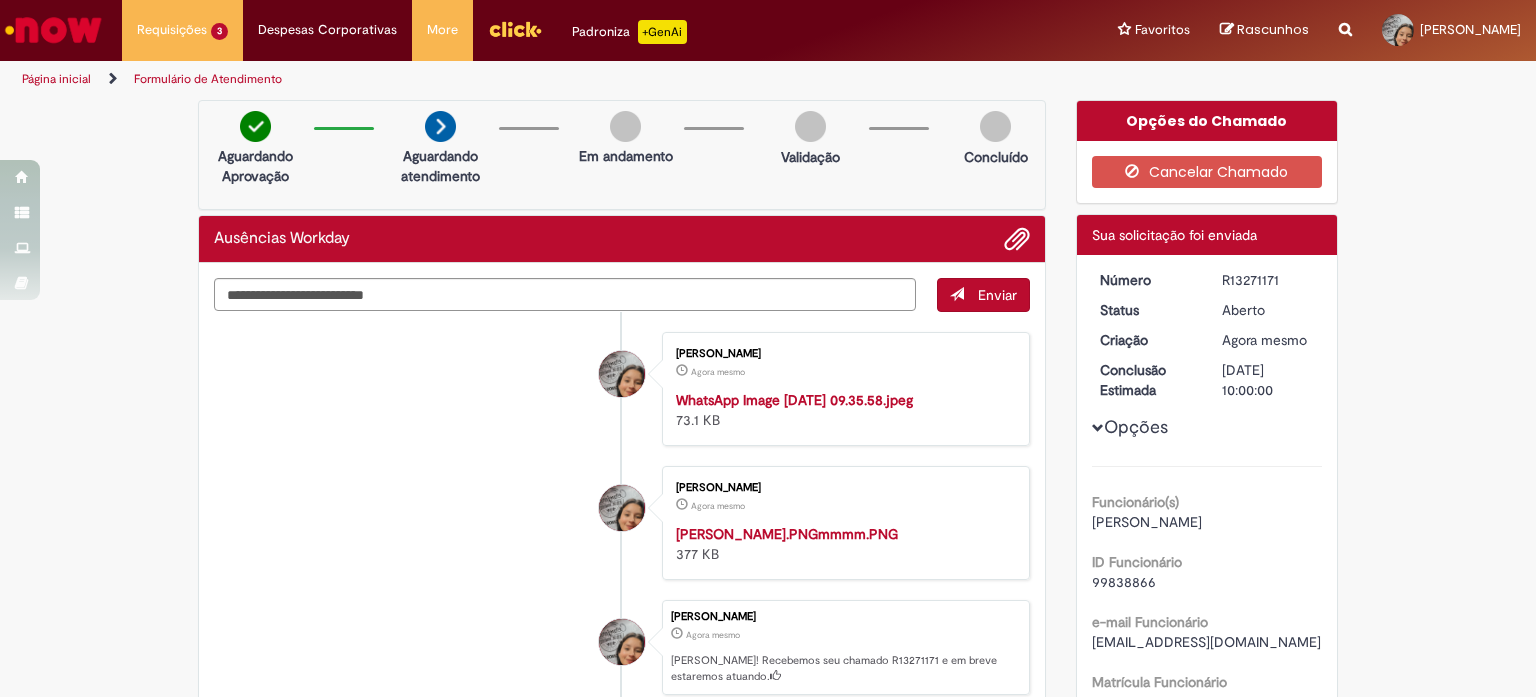 click on "Verificar Código de Barras
Aguardando Aprovação
Aguardando atendimento
Em andamento
Validação
Concluído
Ausências Workday
Enviar
Alessandra De Almeida Ferreira
Agora mesmo Agora mesmo
WhatsApp Image 2025-07-07 at 09.35.58.jpeg  73.1 KB" at bounding box center (768, 781) 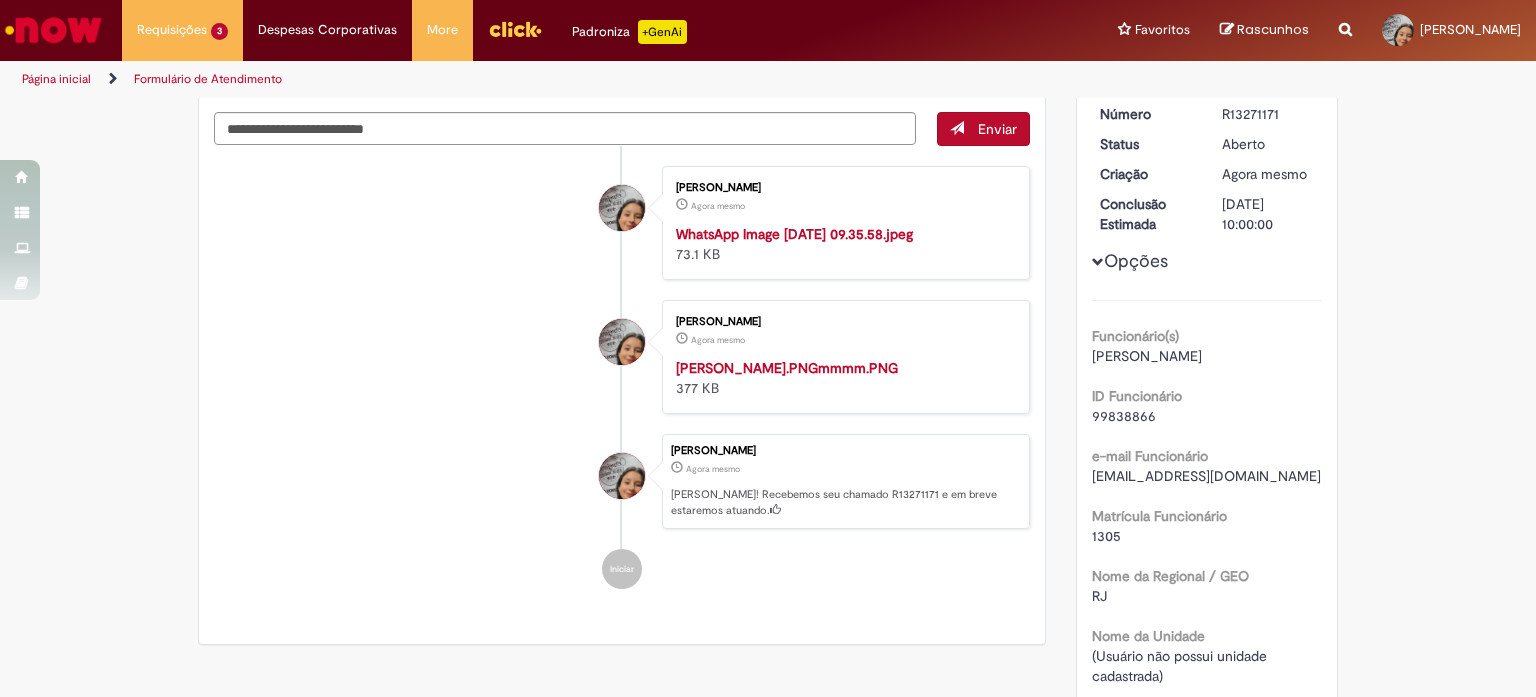 scroll, scrollTop: 0, scrollLeft: 0, axis: both 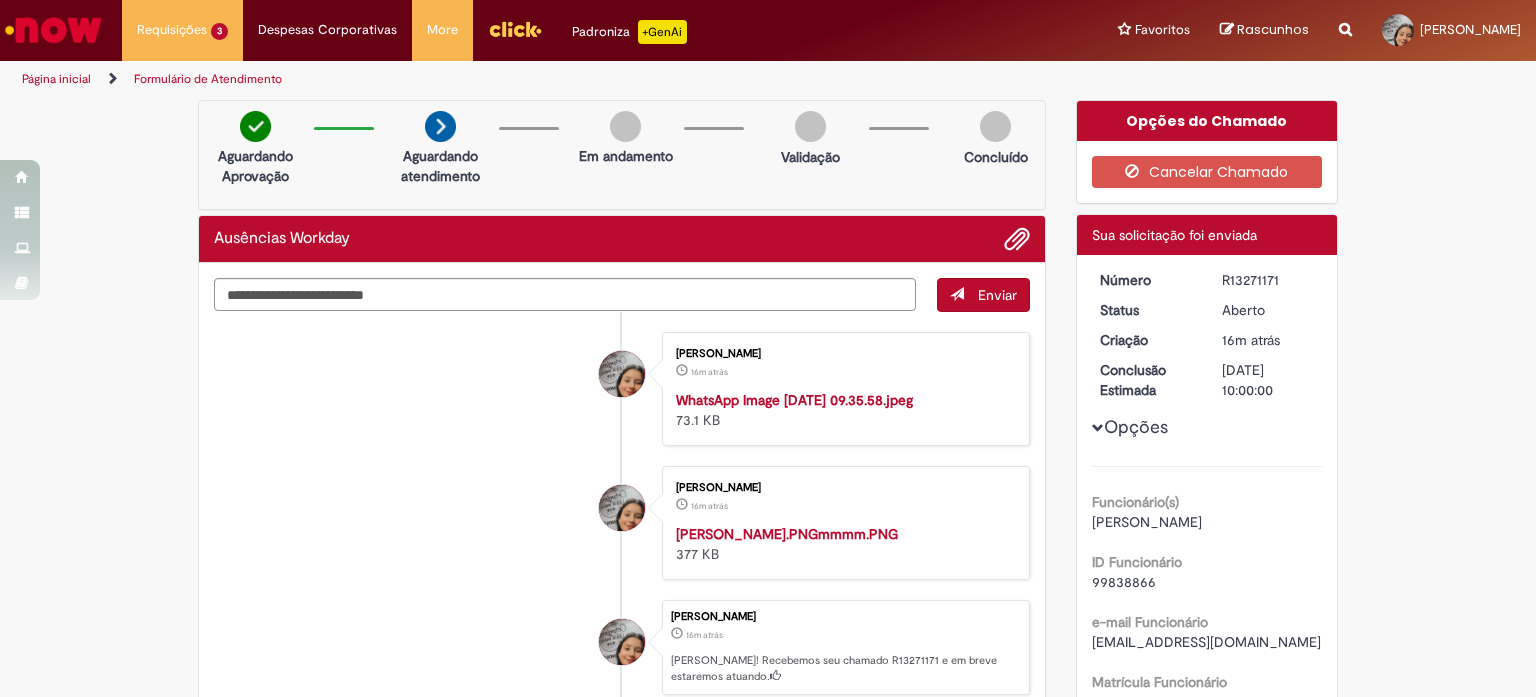 click at bounding box center [676, 390] 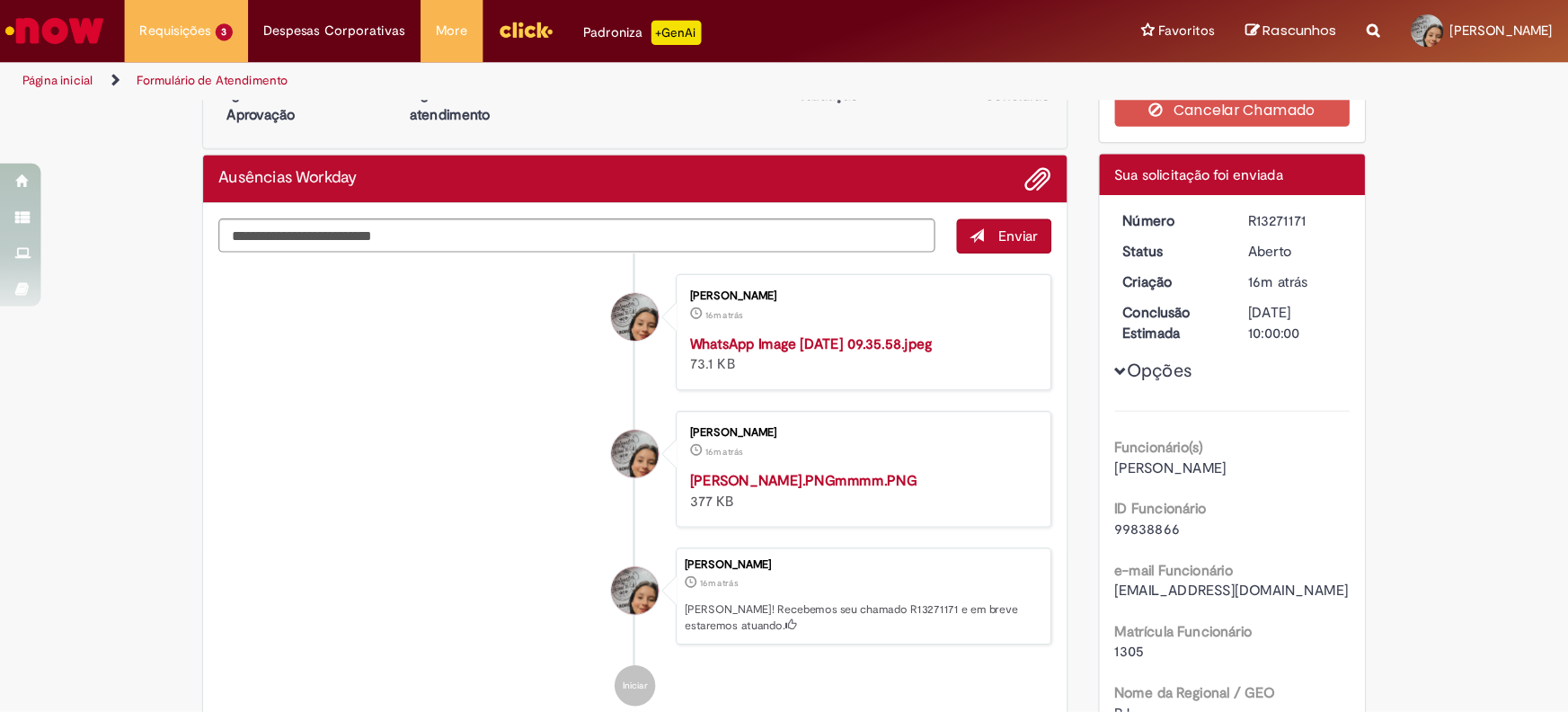 scroll, scrollTop: 85, scrollLeft: 0, axis: vertical 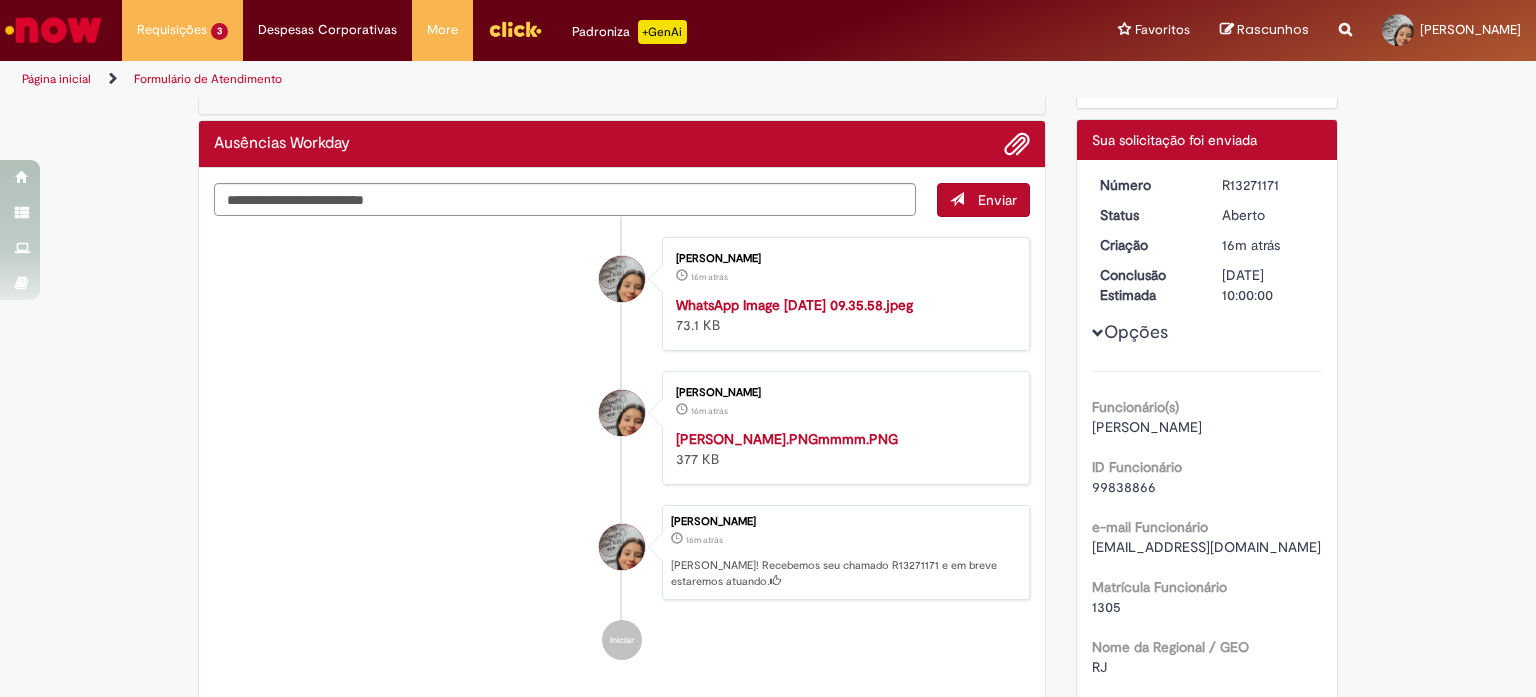 click on "Verificar Código de Barras
Aguardando Aprovação
Aguardando atendimento
Em andamento
Validação
Concluído
Ausências Workday
Enviar
Alessandra De Almeida Ferreira
16m atrás 16 minutos atrás
WhatsApp Image 2025-07-07 at 09.35.58.jpeg  73.1 KB" at bounding box center [768, 686] 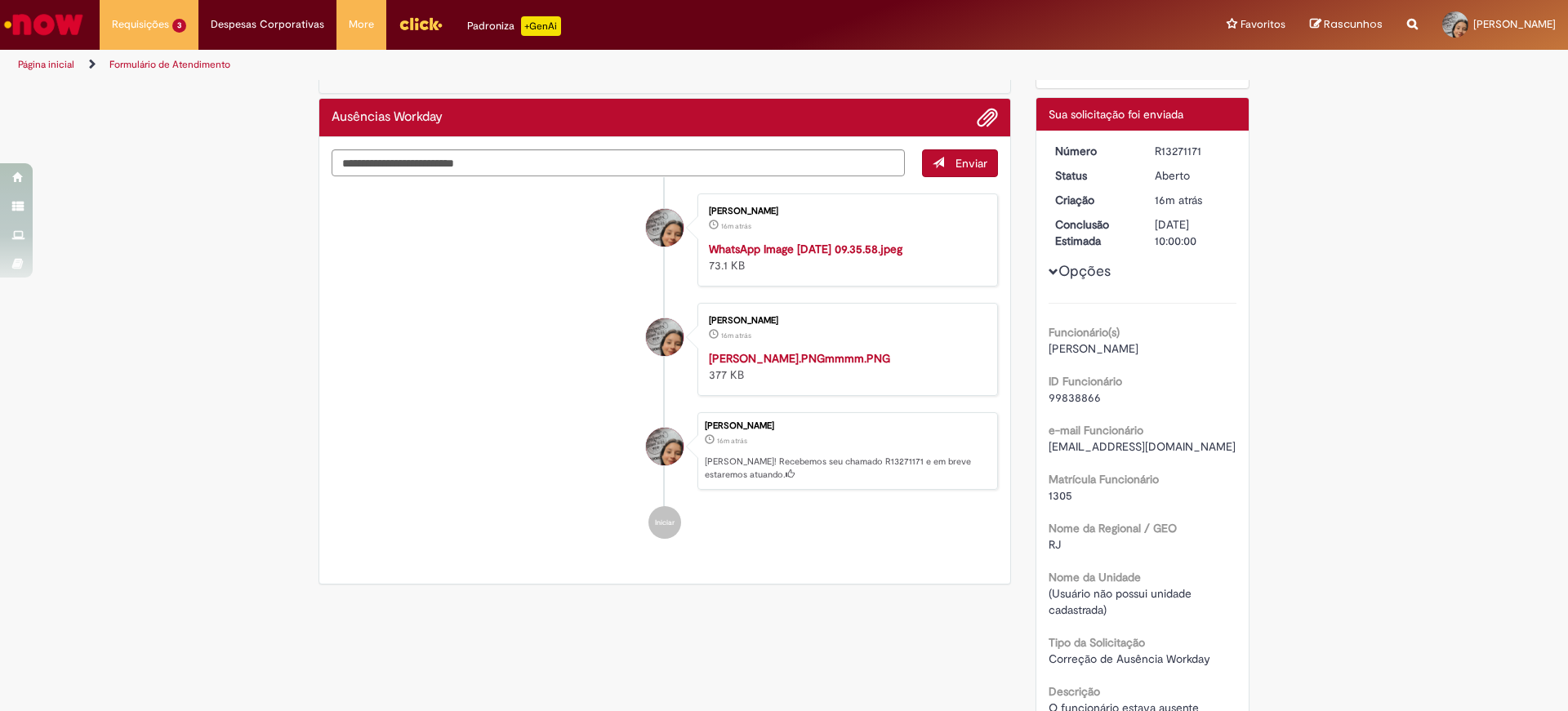 scroll, scrollTop: 0, scrollLeft: 0, axis: both 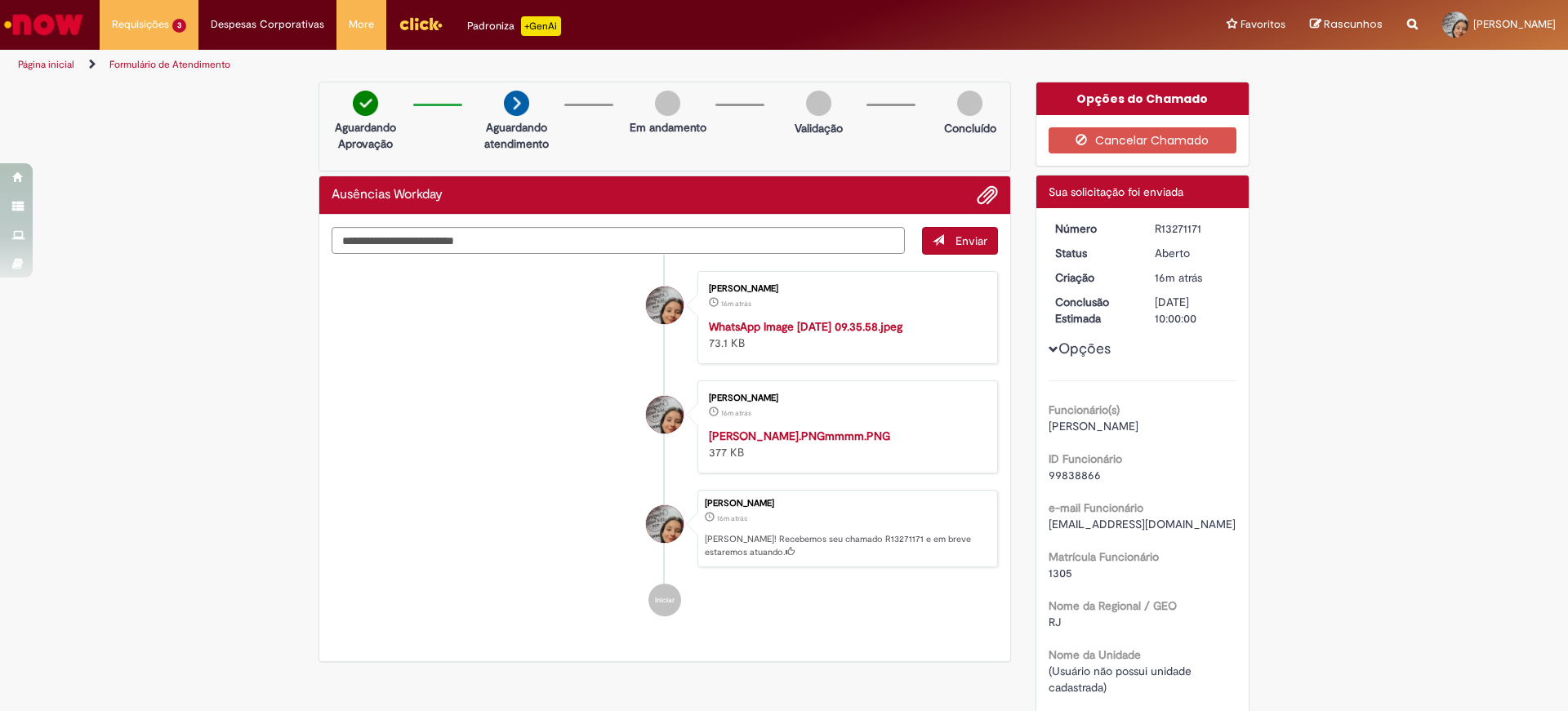 click on "R13271171" at bounding box center (1192, 229) 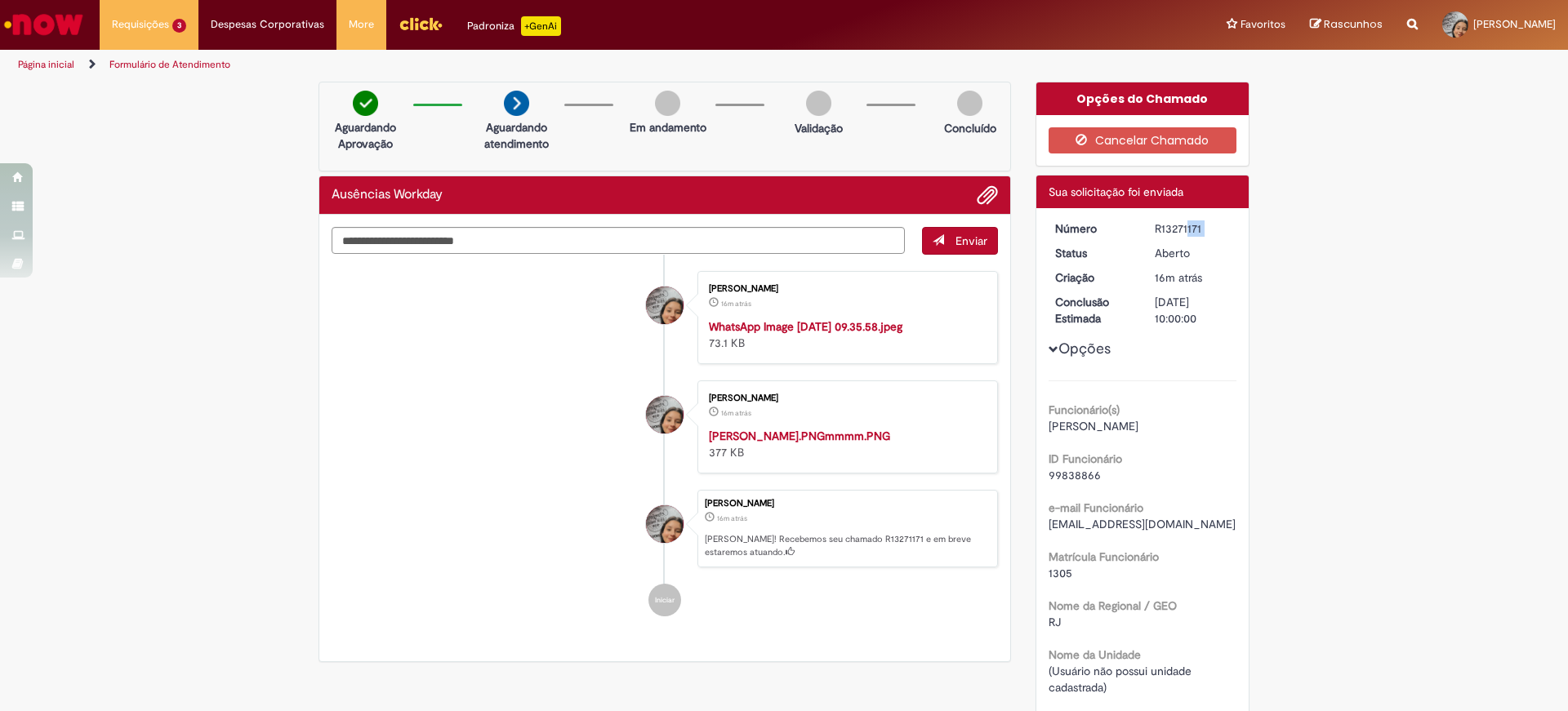 copy on "R13271171" 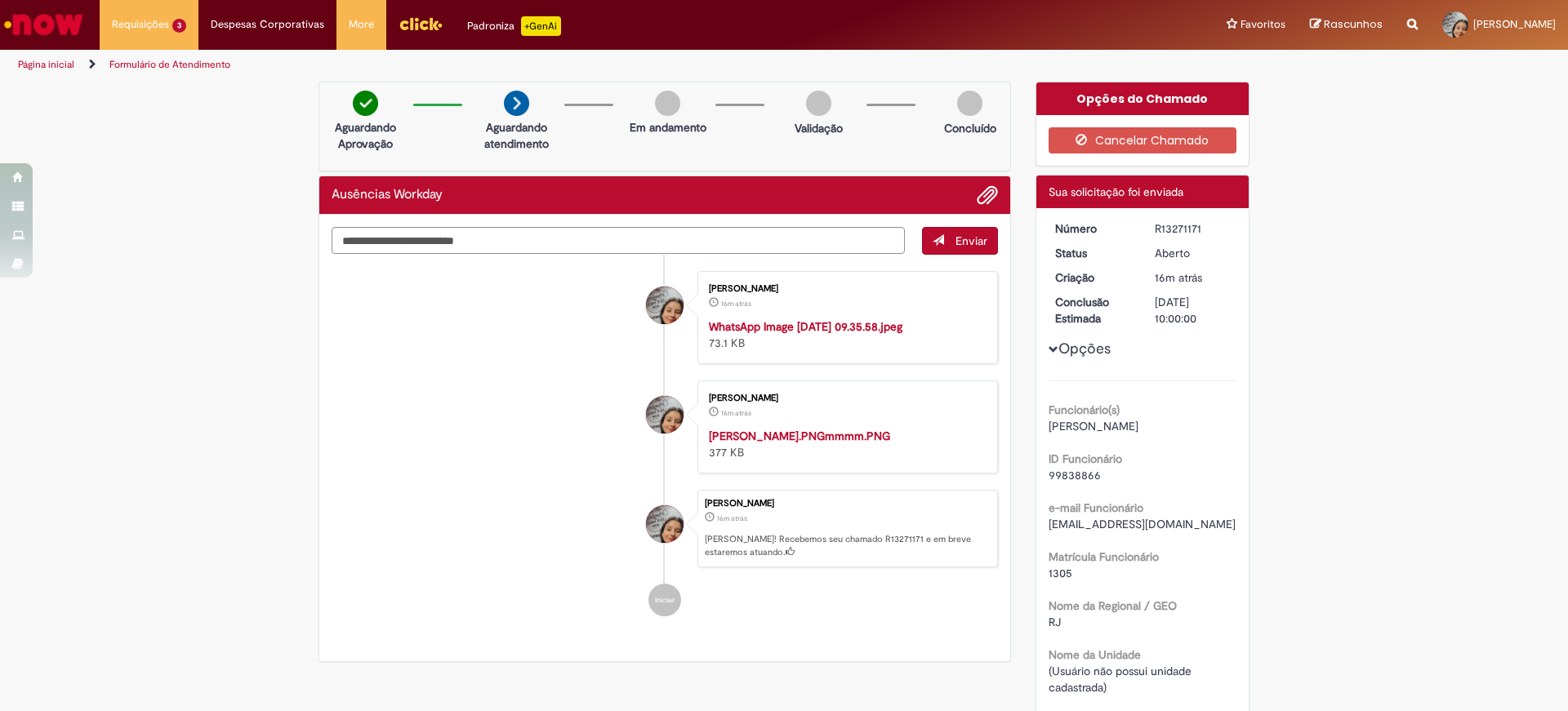 click on "Verificar Código de Barras
Aguardando Aprovação
Aguardando atendimento
Em andamento
Validação
Concluído
Ausências Workday
Enviar
Alessandra De Almeida Ferreira
16m atrás 16 minutos atrás
WhatsApp Image 2025-07-07 at 09.35.58.jpeg  73.1 KB" at bounding box center (784, 638) 